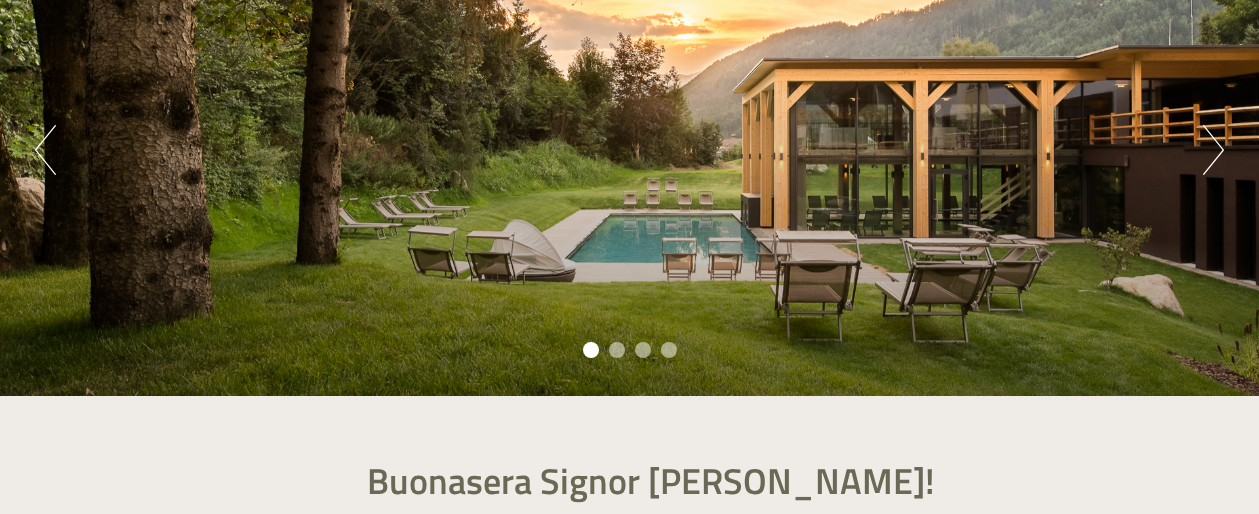 scroll, scrollTop: 245, scrollLeft: 0, axis: vertical 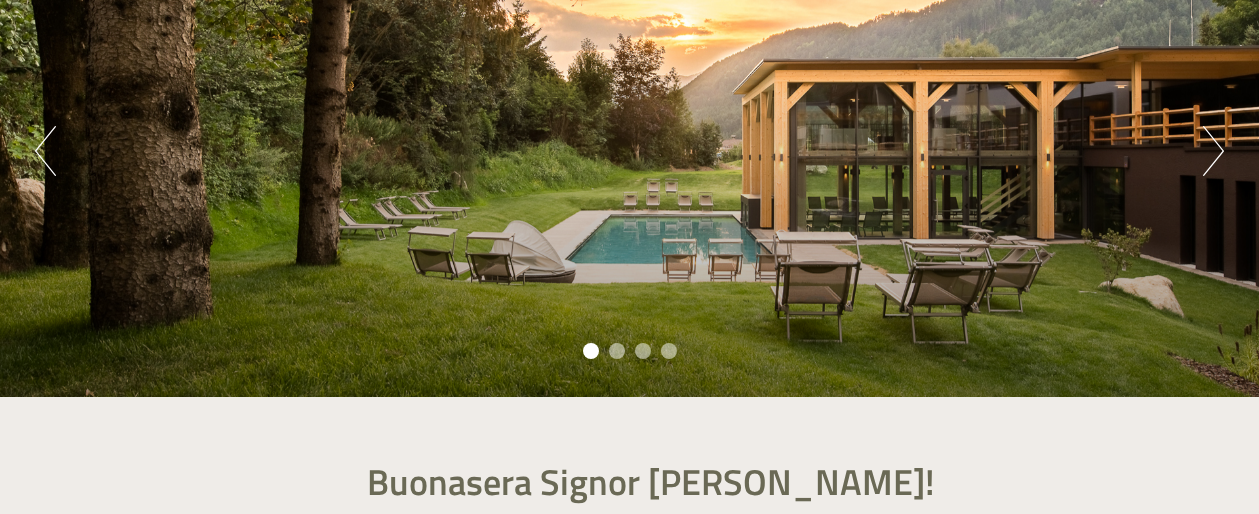 click on "Next" at bounding box center (1213, 151) 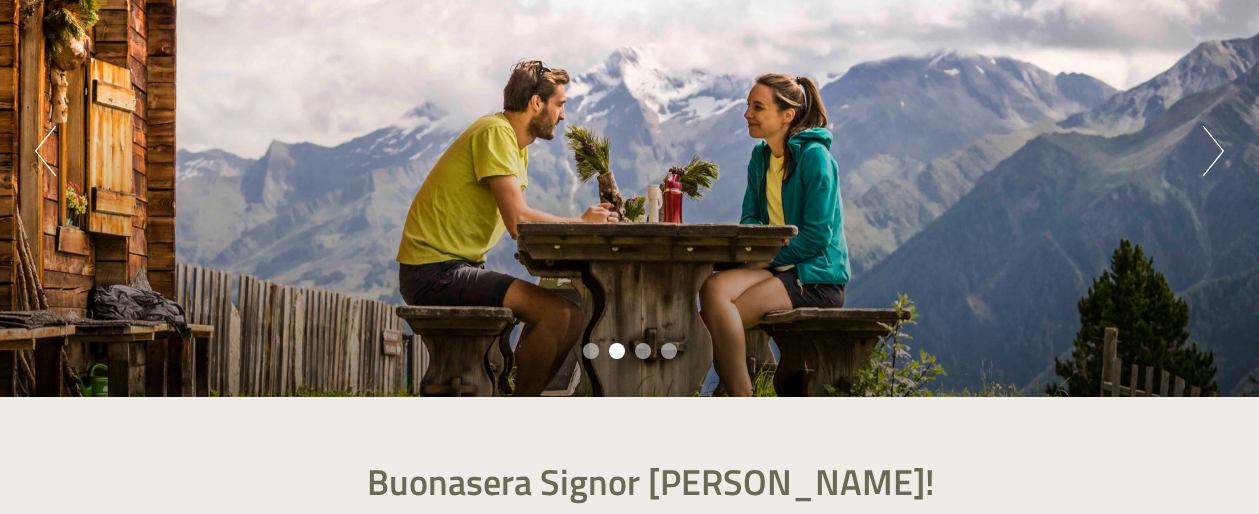 click on "Next" at bounding box center (1213, 151) 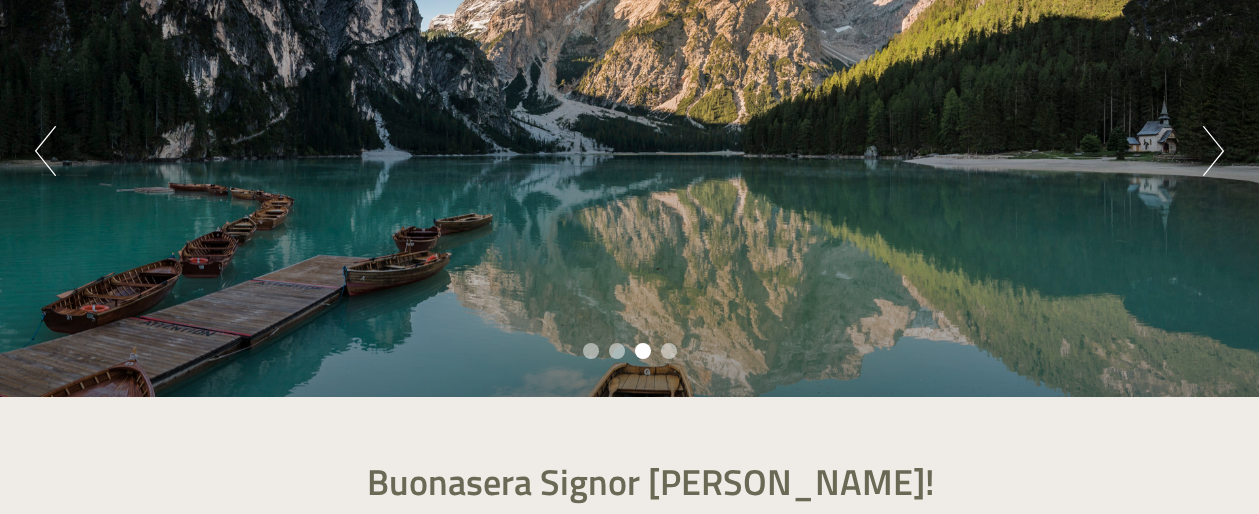 click on "Next" at bounding box center [1213, 151] 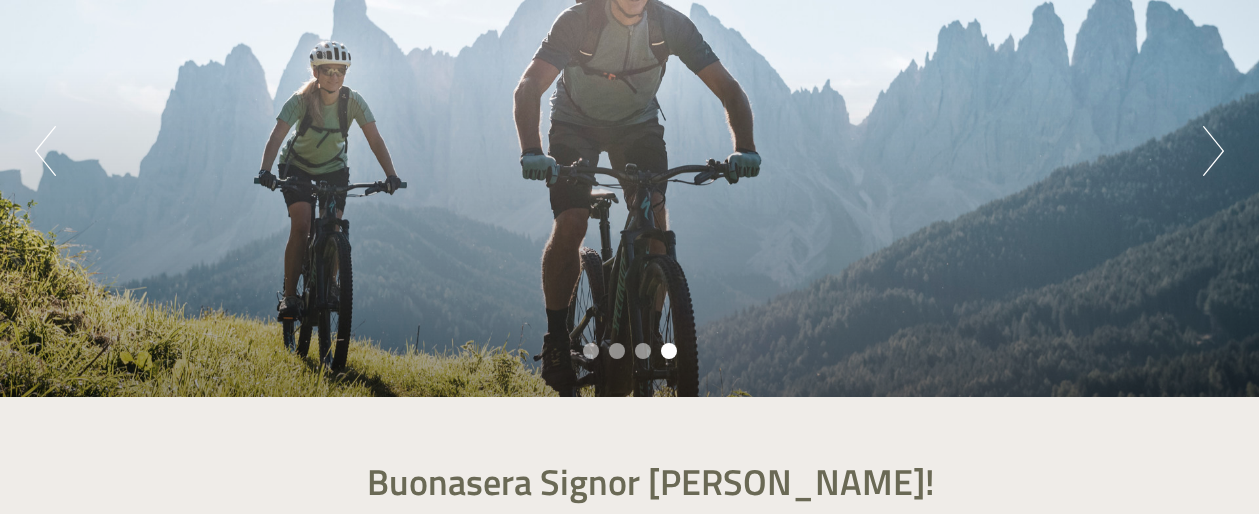 click on "Next" at bounding box center [1213, 151] 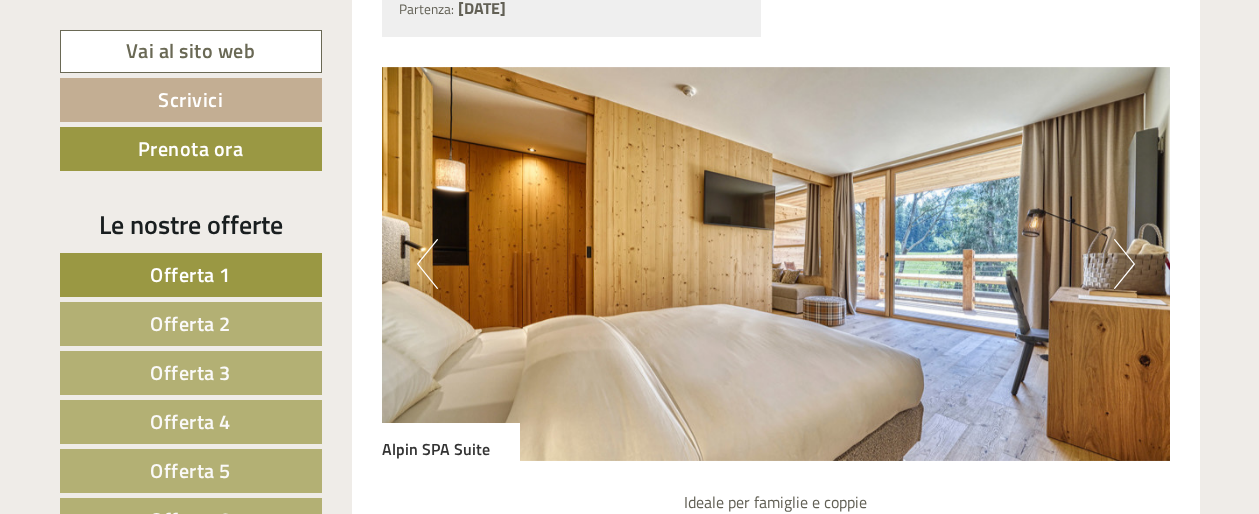 scroll, scrollTop: 3498, scrollLeft: 0, axis: vertical 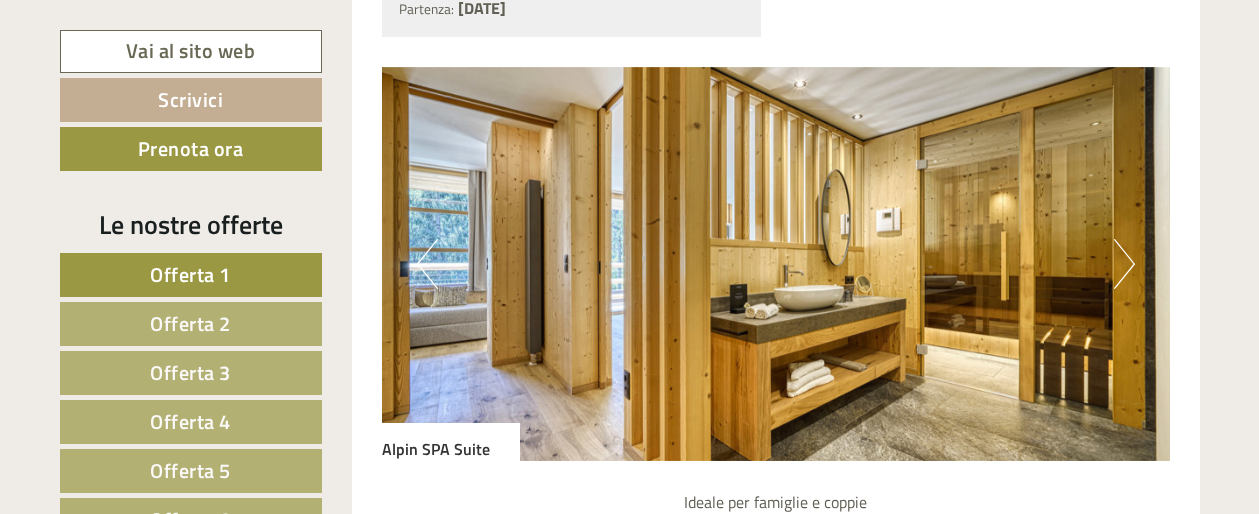 click on "Next" at bounding box center (1124, 264) 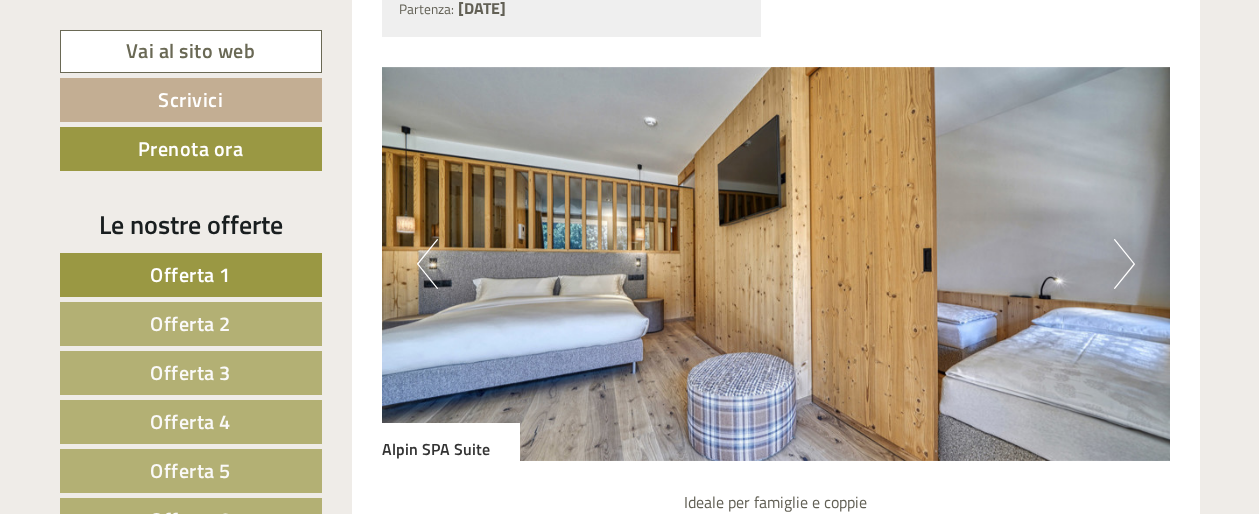 click on "Next" at bounding box center [1124, 264] 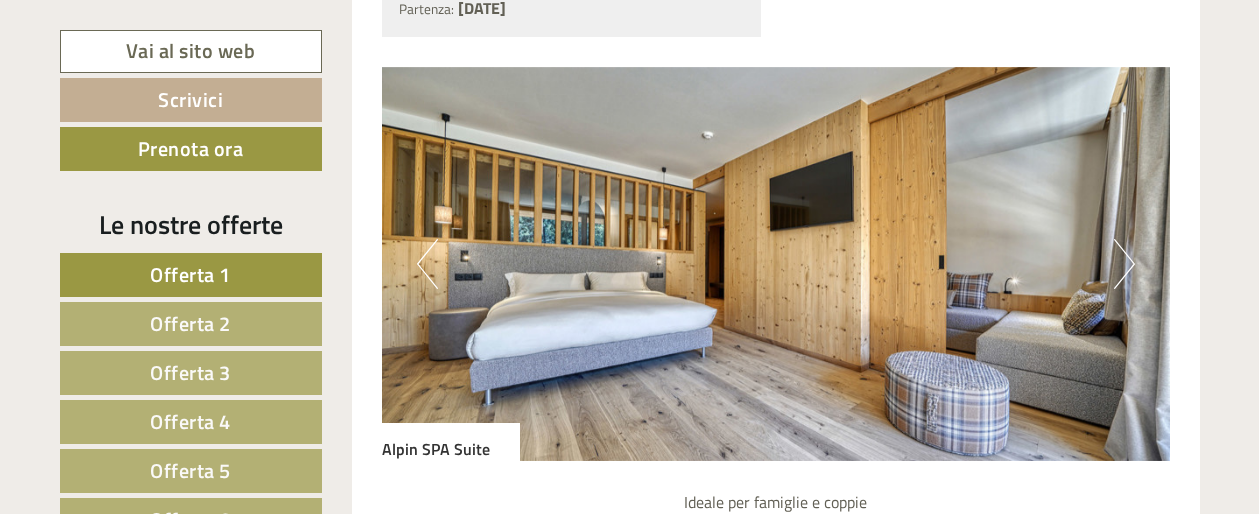 click on "Next" at bounding box center [1124, 264] 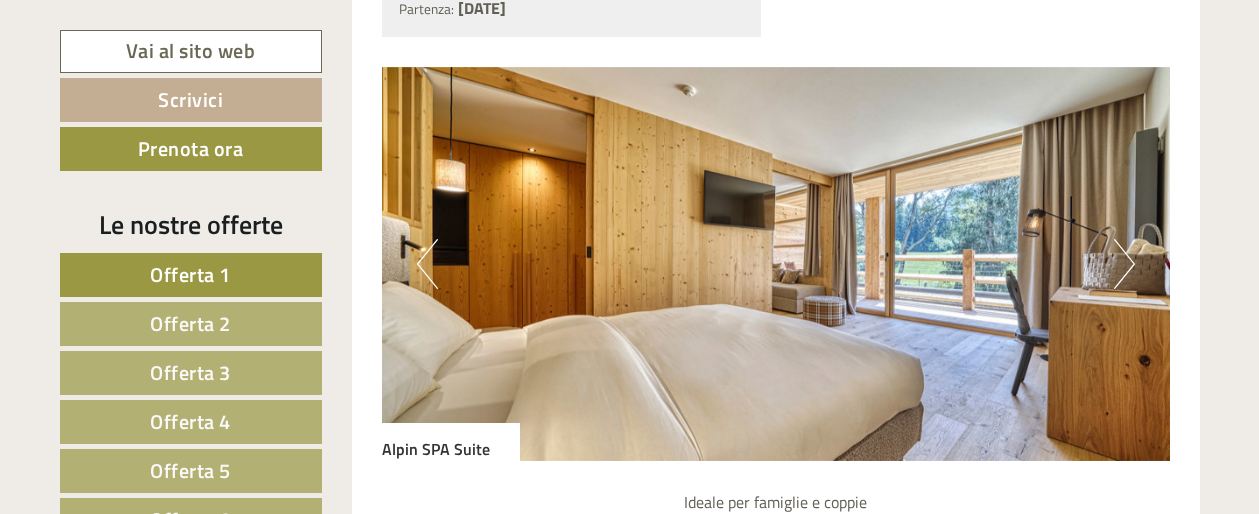 click on "Next" at bounding box center (1124, 264) 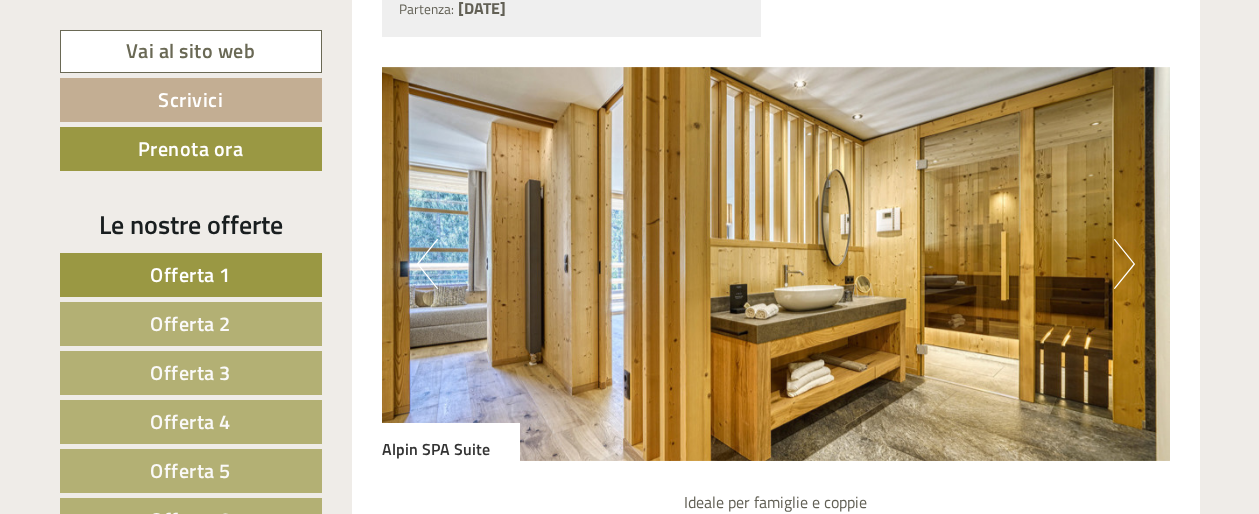 click on "Next" at bounding box center (1124, 264) 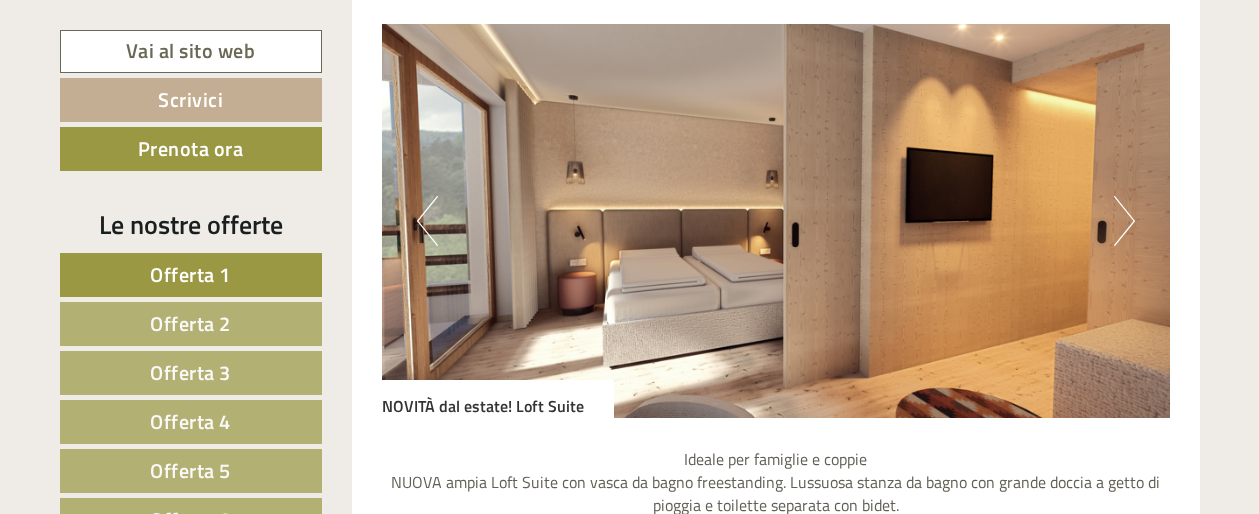 scroll, scrollTop: 5352, scrollLeft: 0, axis: vertical 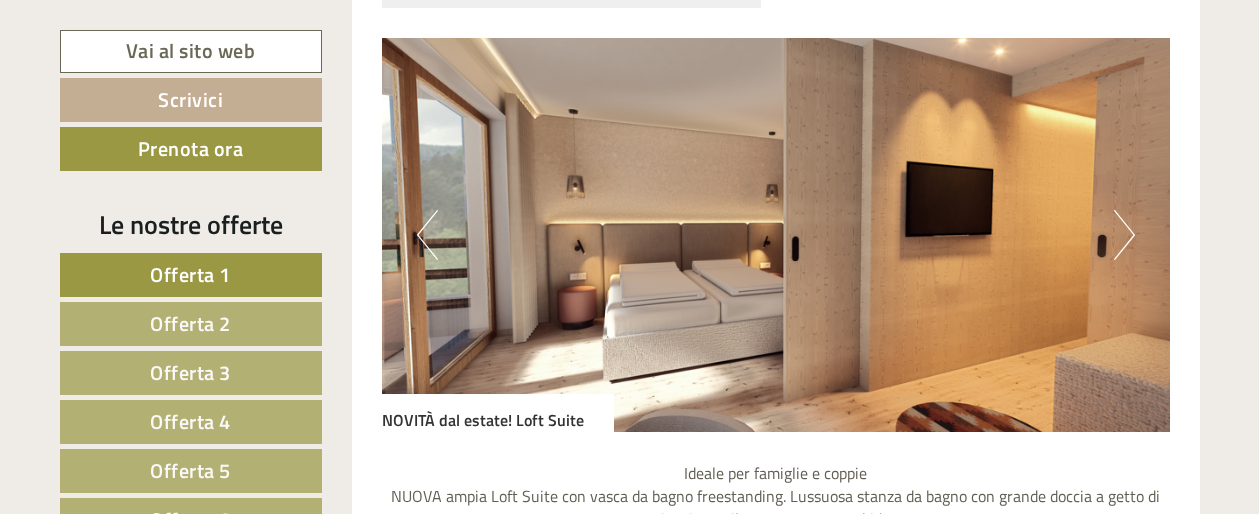 click on "Next" at bounding box center (1124, 235) 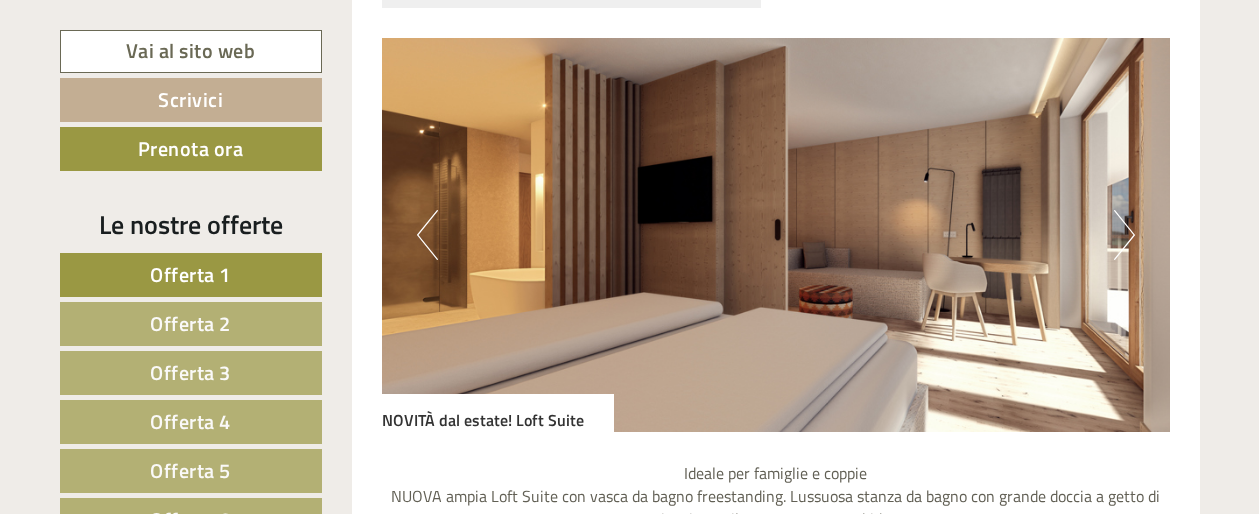 click on "Next" at bounding box center (1124, 235) 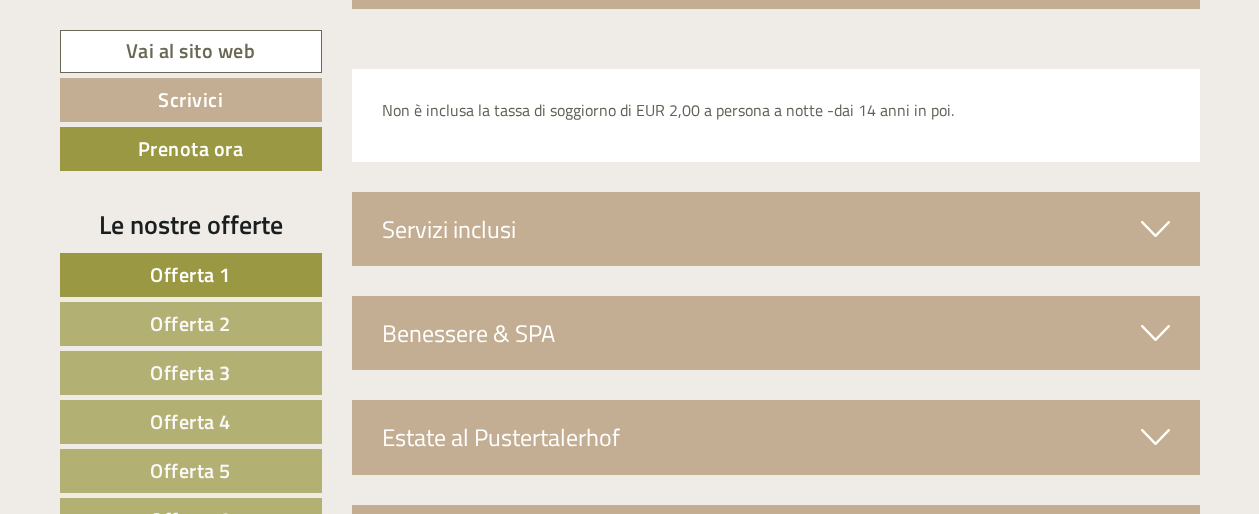 scroll, scrollTop: 6872, scrollLeft: 0, axis: vertical 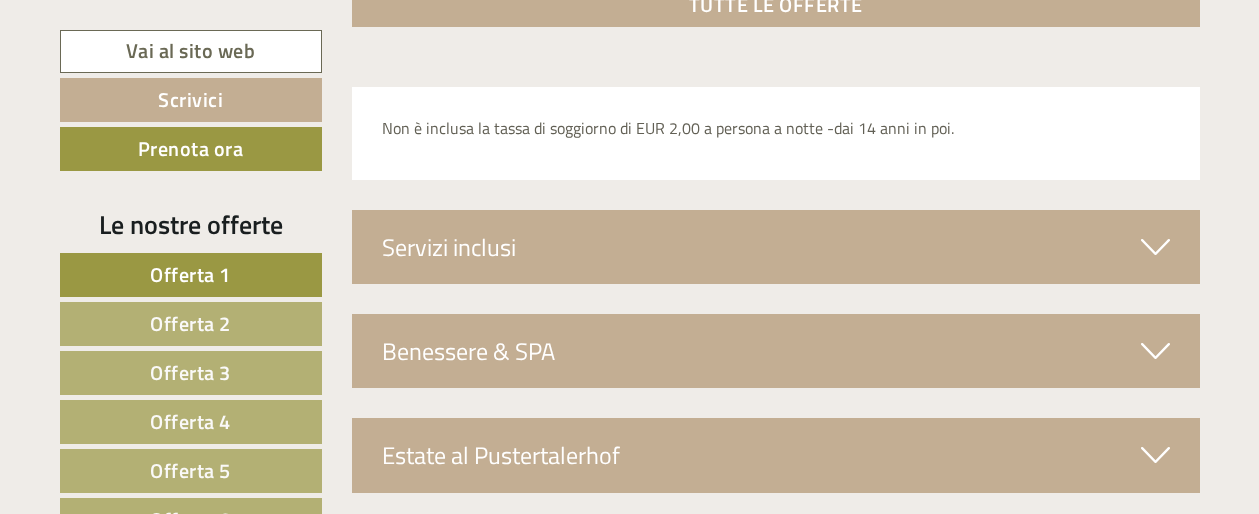 click on "Offerta 4" at bounding box center [190, 421] 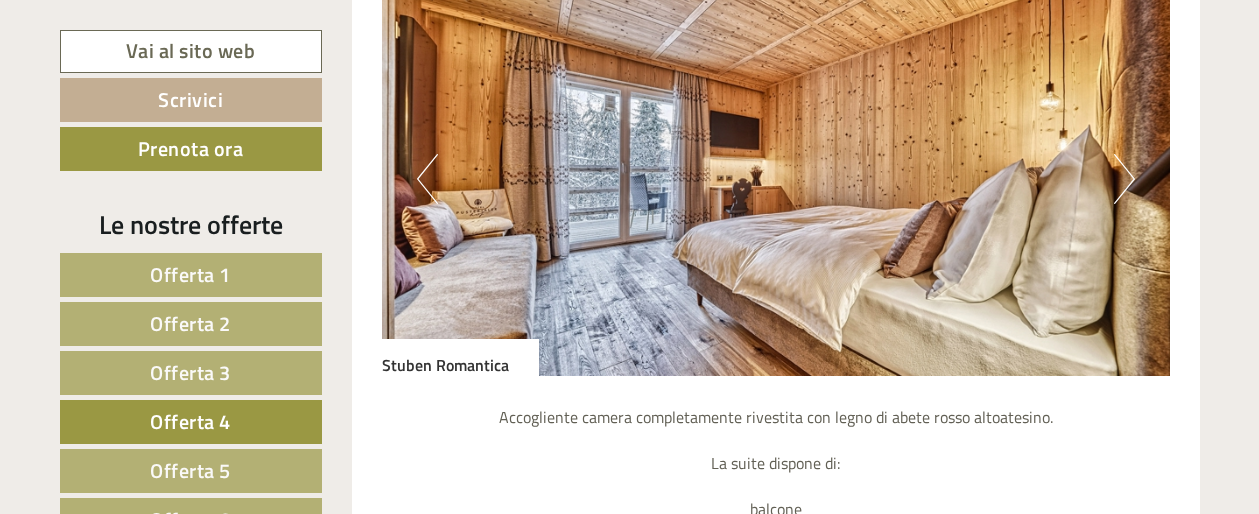 scroll, scrollTop: 1768, scrollLeft: 0, axis: vertical 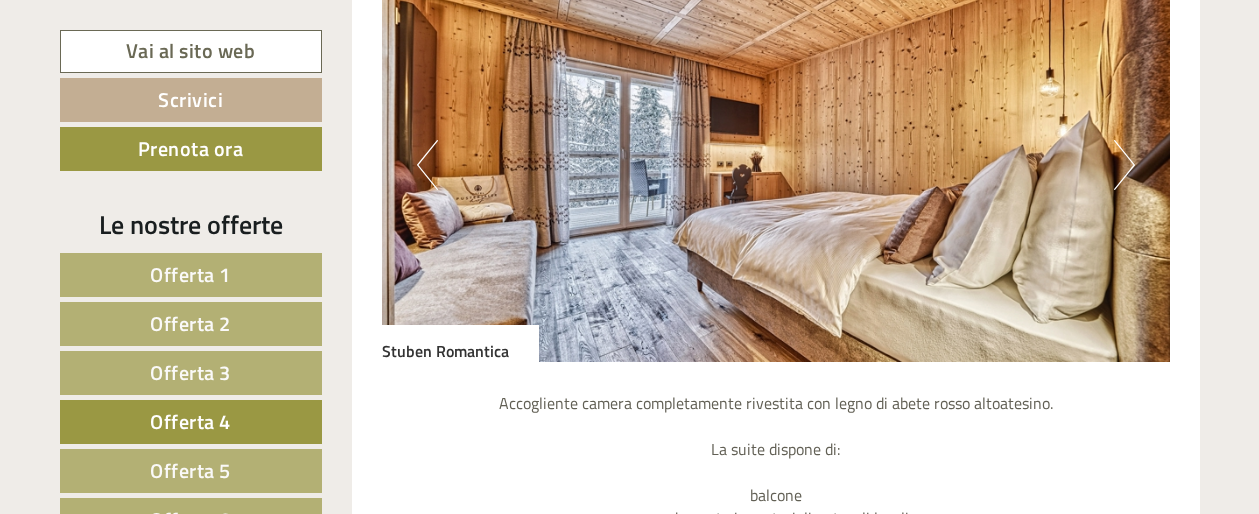 click on "Next" at bounding box center (1124, 165) 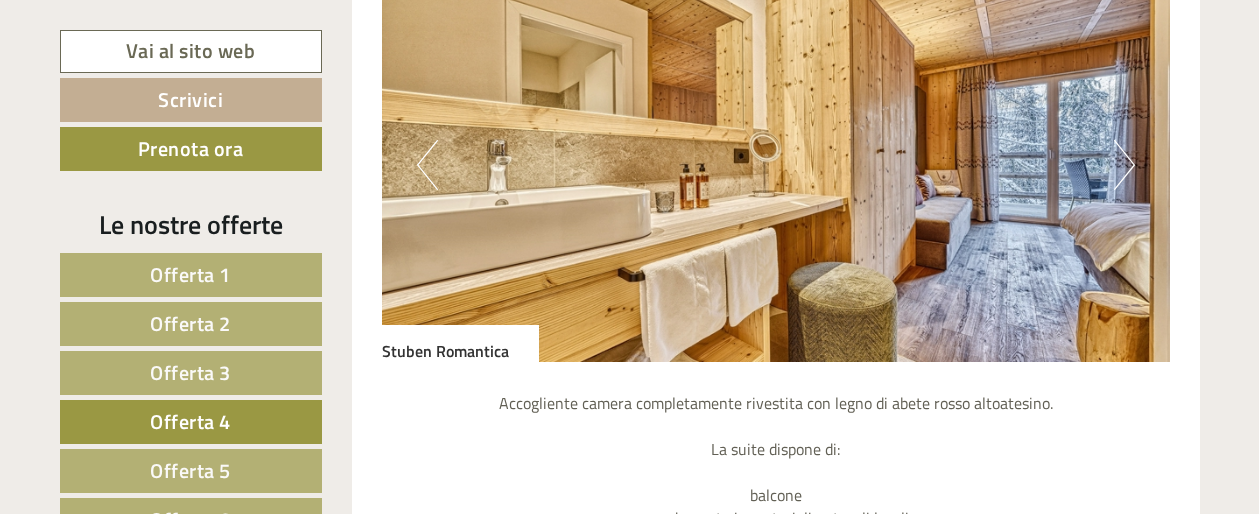 click on "Next" at bounding box center [1124, 165] 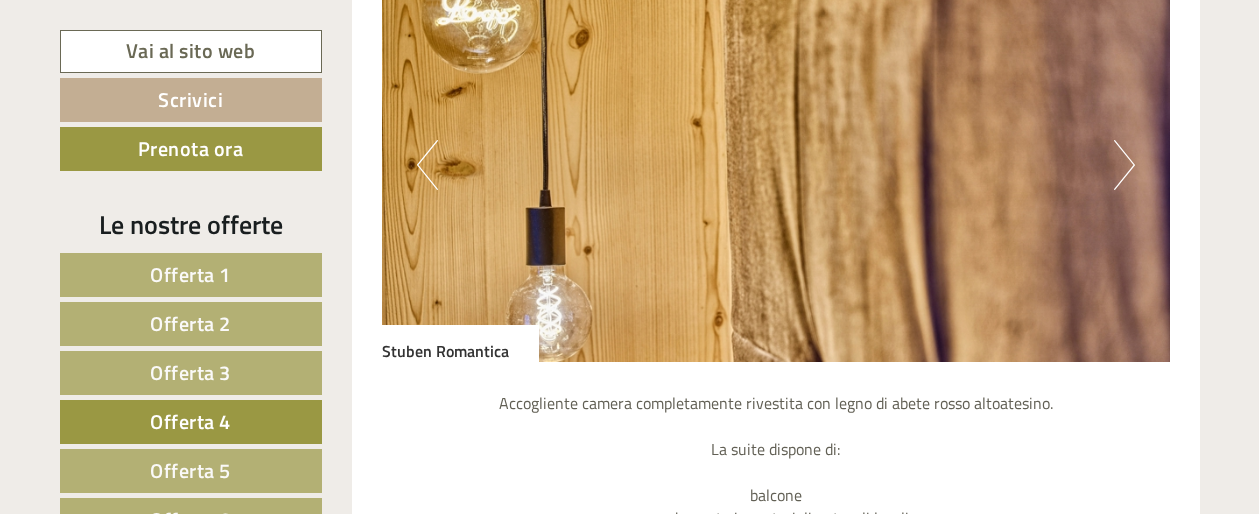 click on "Next" at bounding box center (1124, 165) 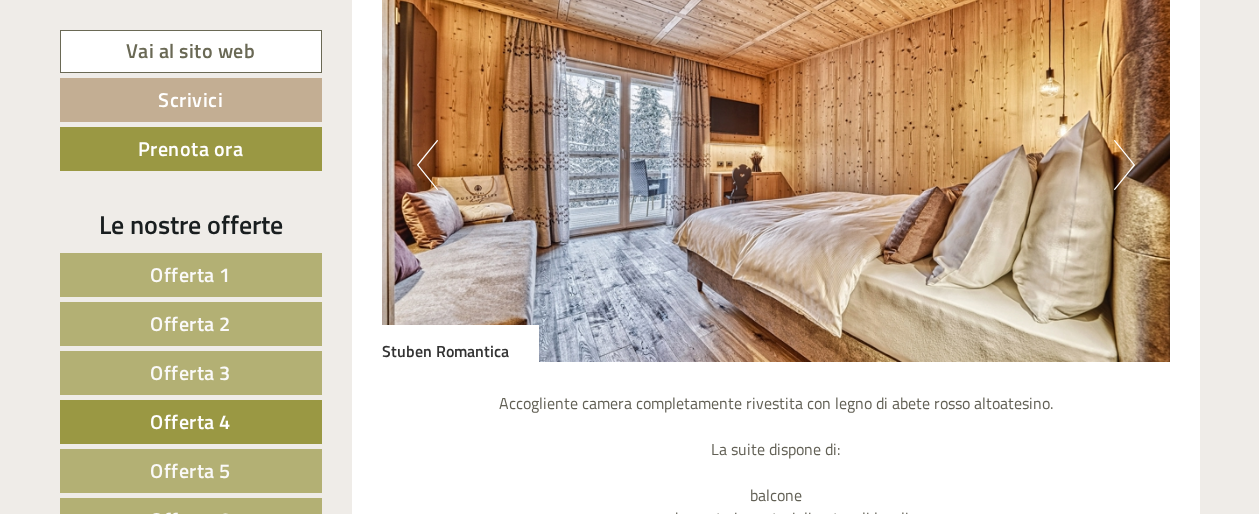 click on "Next" at bounding box center (1124, 165) 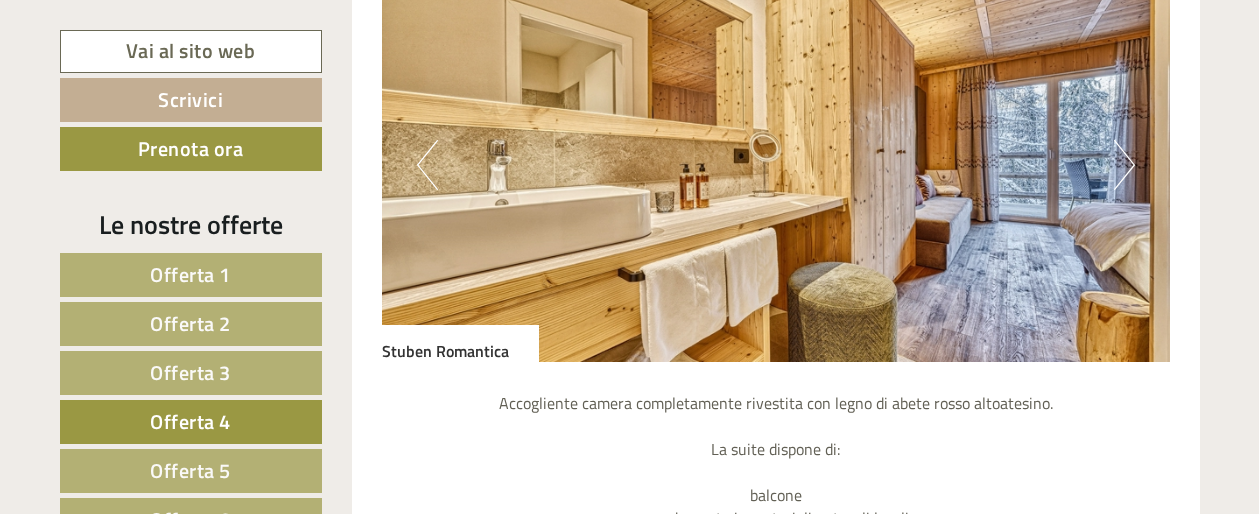 click on "Next" at bounding box center [1124, 165] 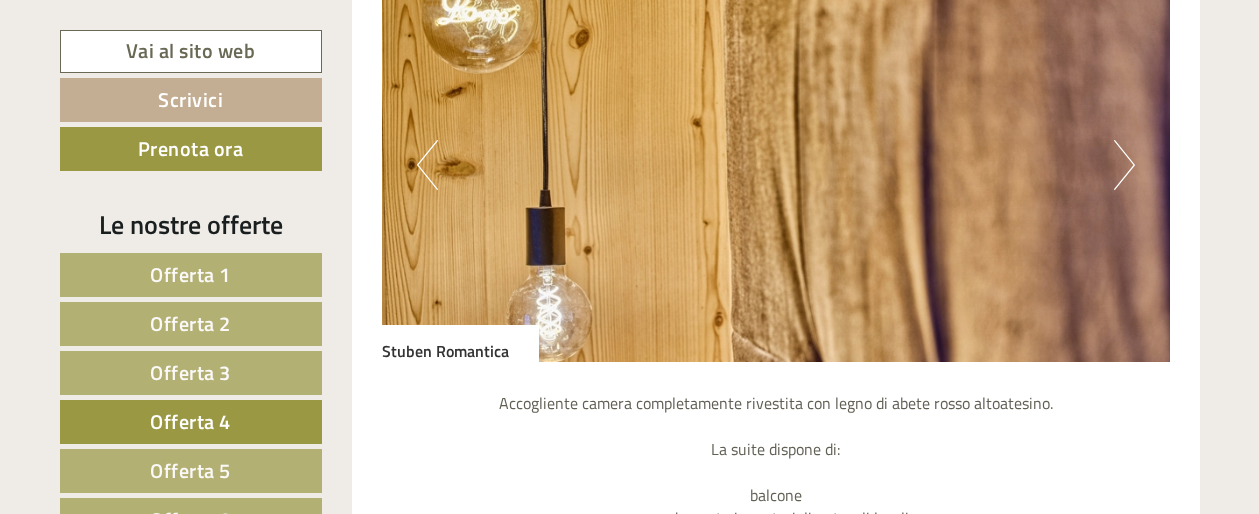 click on "Next" at bounding box center (1124, 165) 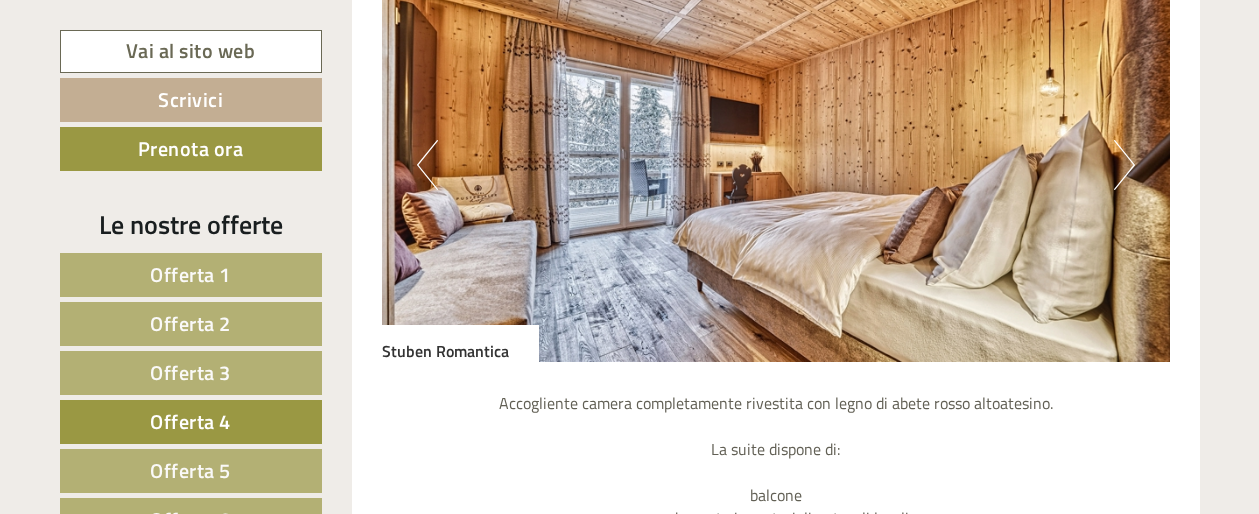 click on "Next" at bounding box center [1124, 165] 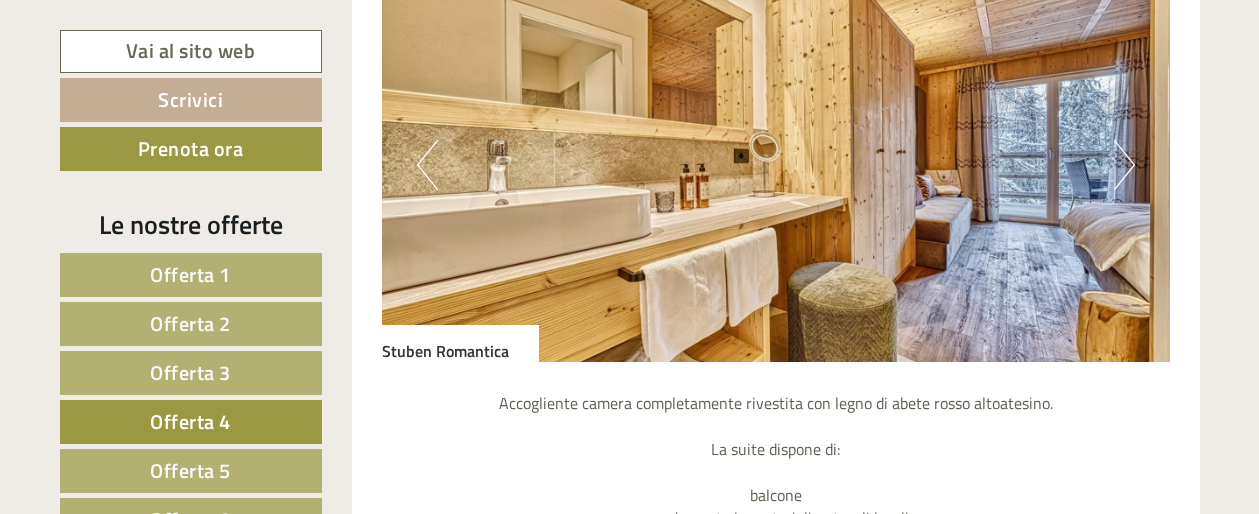 click on "Offerta 5" at bounding box center (190, 470) 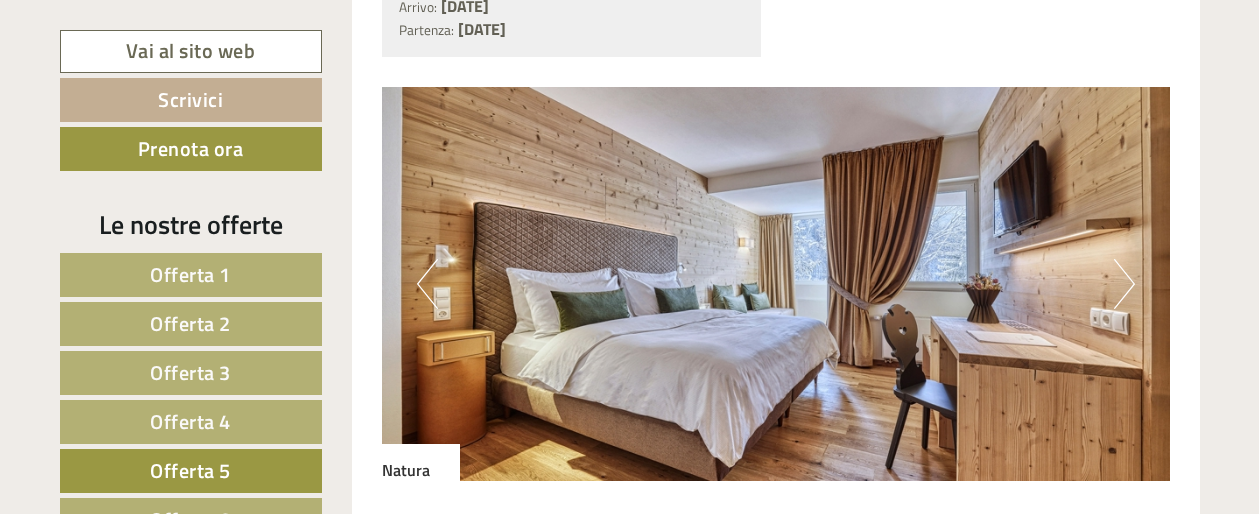 scroll, scrollTop: 1648, scrollLeft: 0, axis: vertical 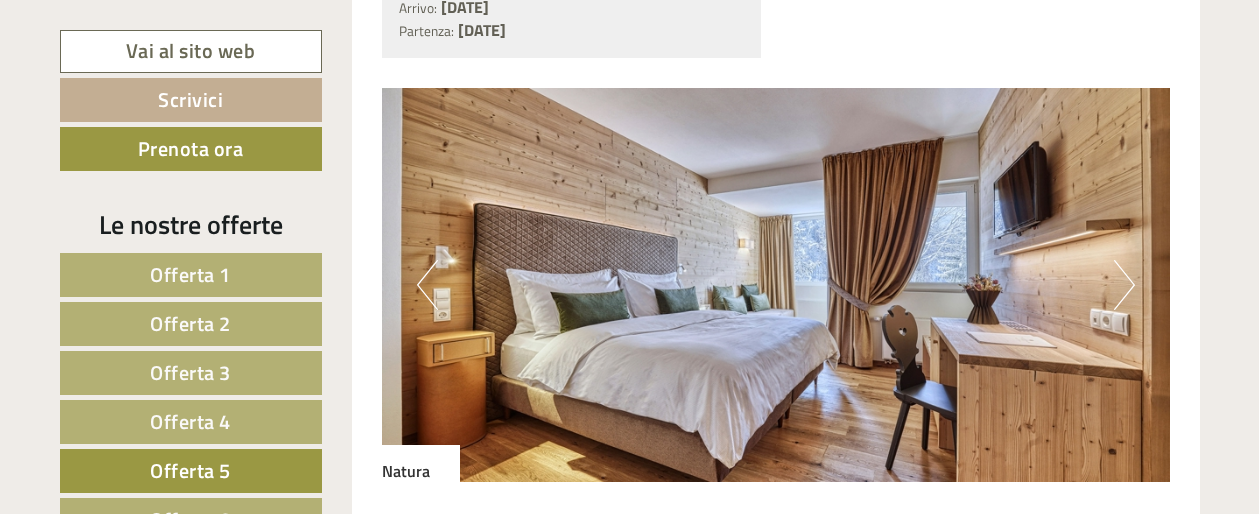 click on "Next" at bounding box center (1124, 285) 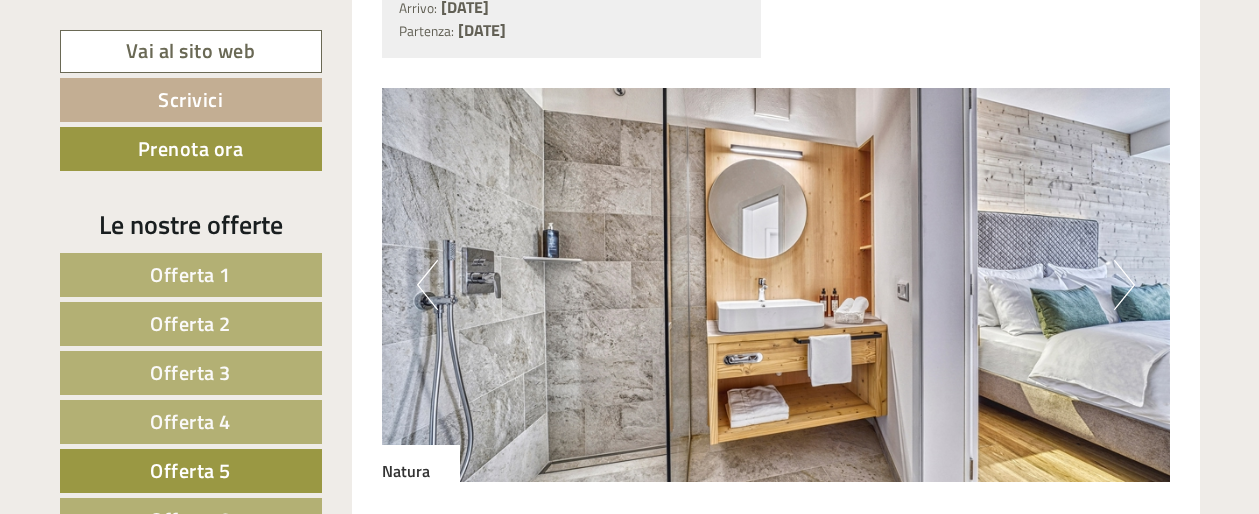 click on "Next" at bounding box center (1124, 285) 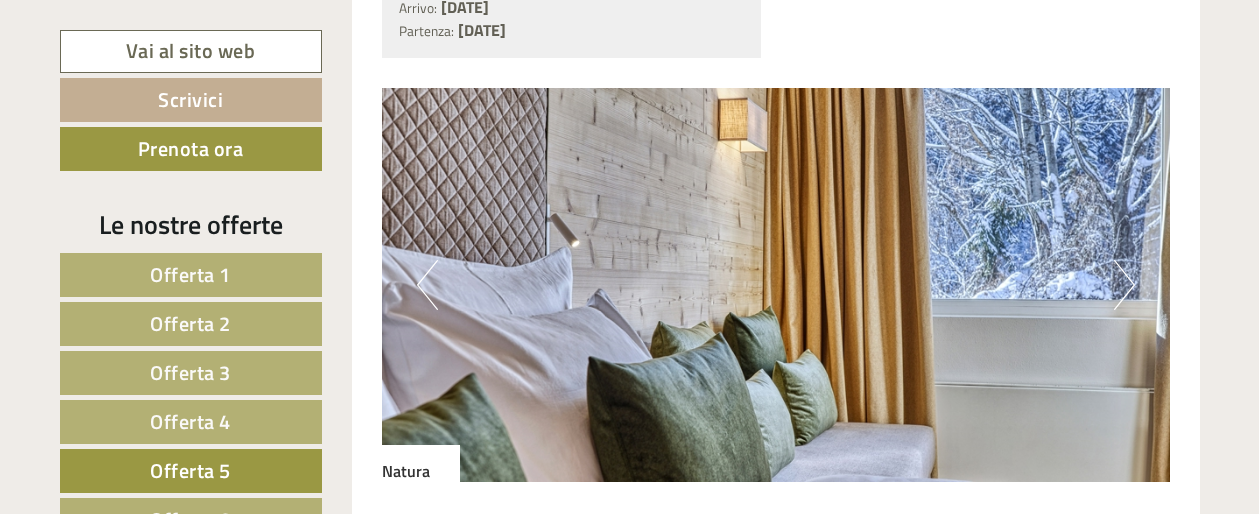 click on "Next" at bounding box center (1124, 285) 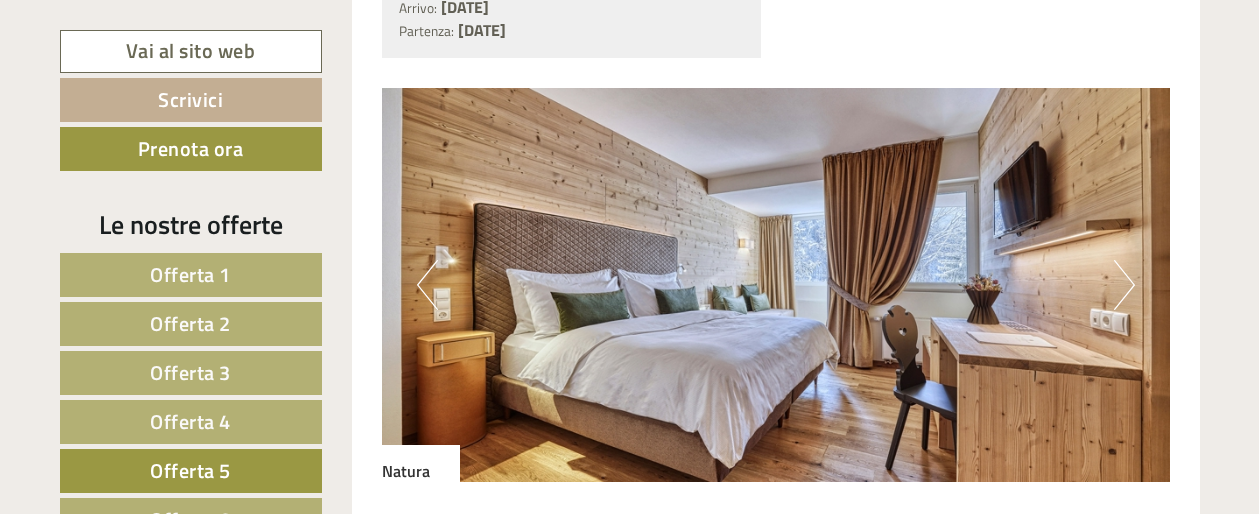 click on "Next" at bounding box center (1124, 285) 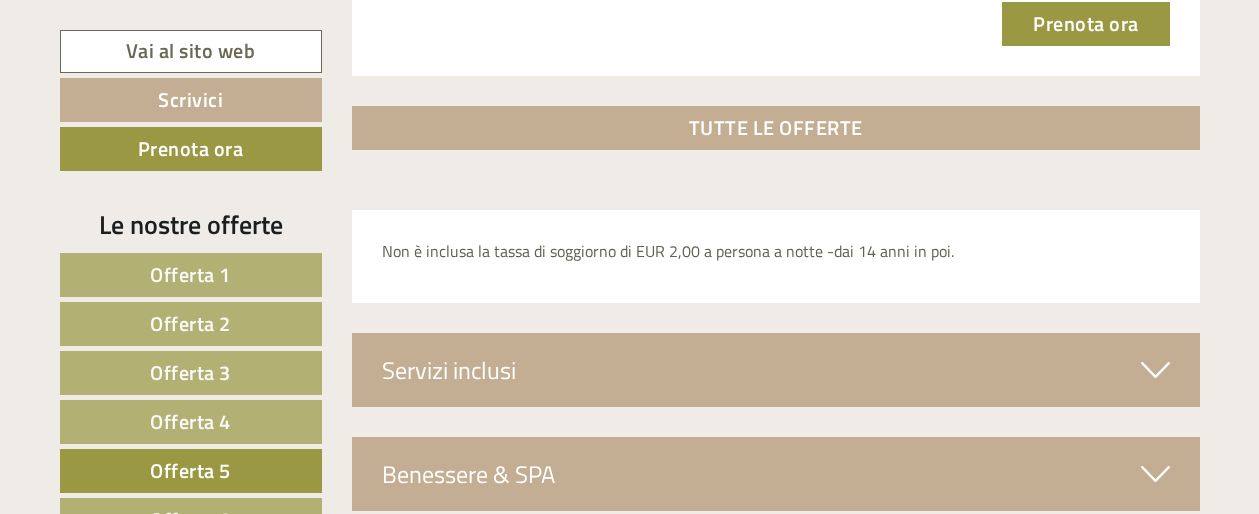 scroll, scrollTop: 3002, scrollLeft: 0, axis: vertical 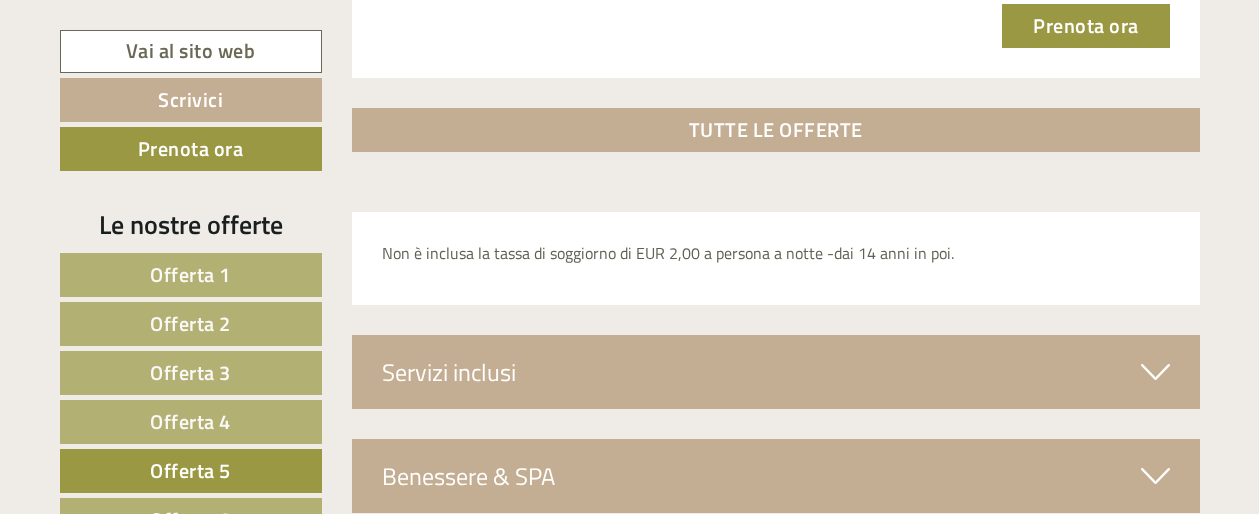 click on "Offerta 6" at bounding box center (191, 520) 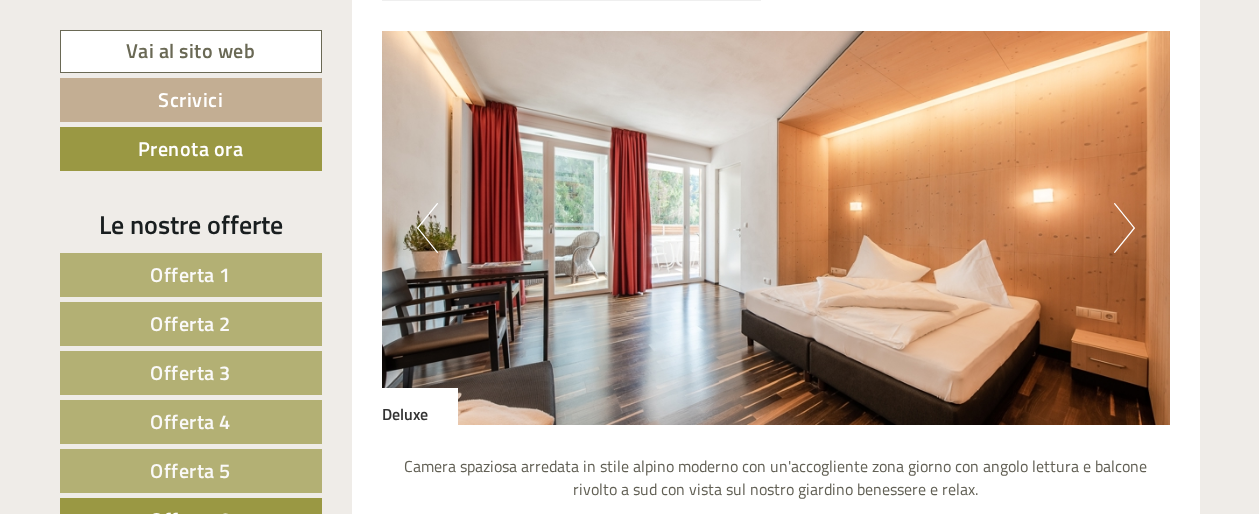 scroll, scrollTop: 1702, scrollLeft: 0, axis: vertical 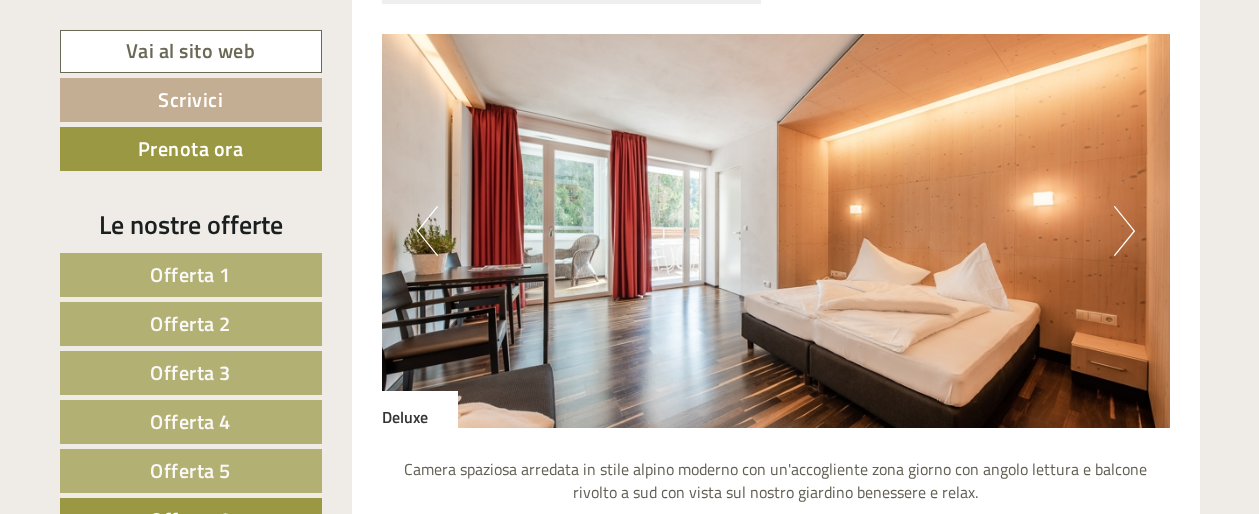 click on "Next" at bounding box center (1124, 231) 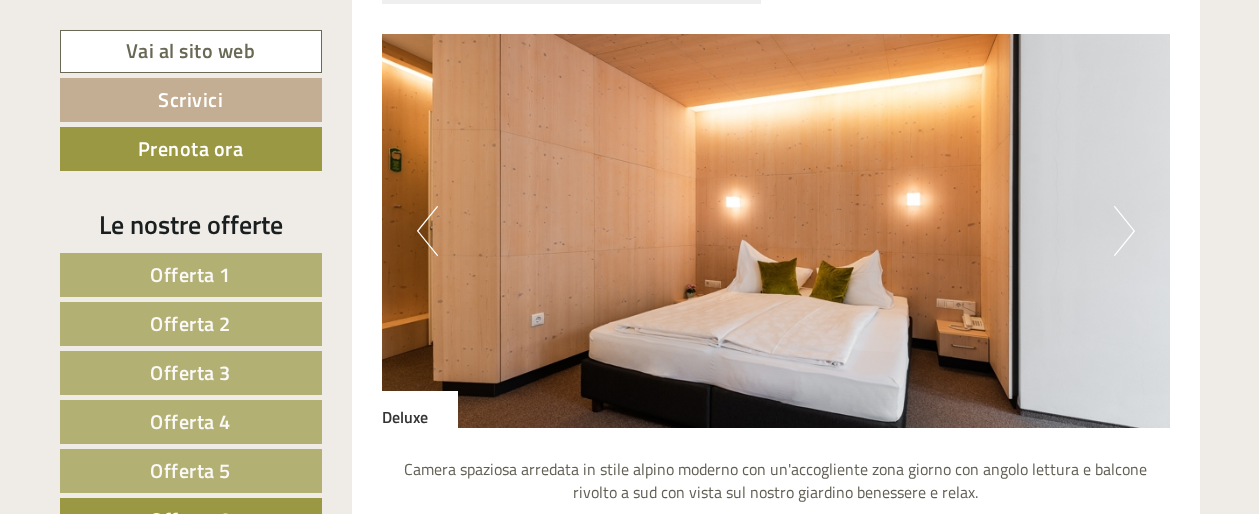 click on "Next" at bounding box center (1124, 231) 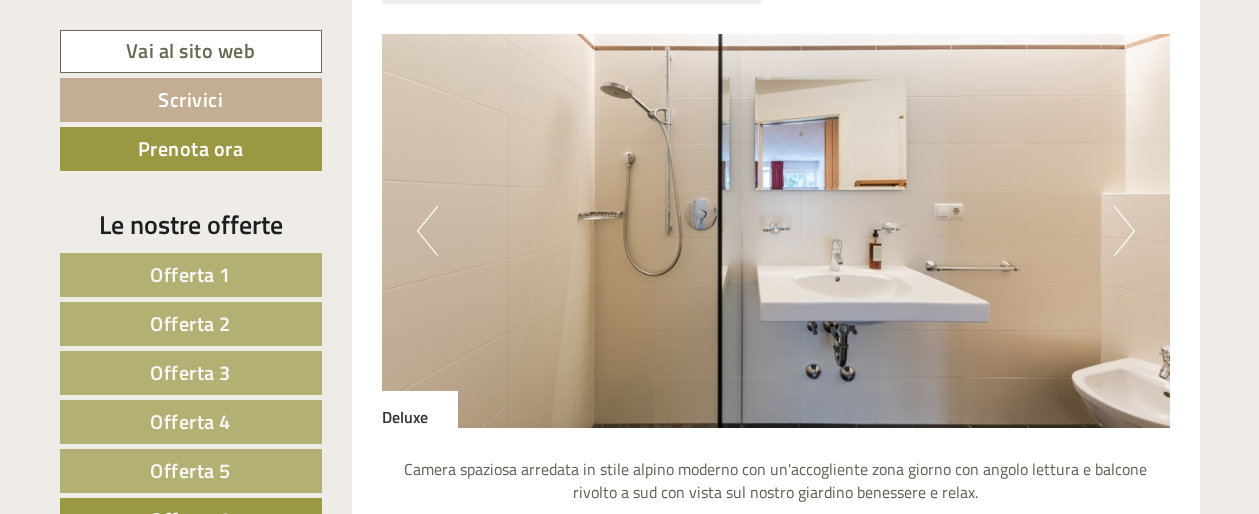 click on "Next" at bounding box center [1124, 231] 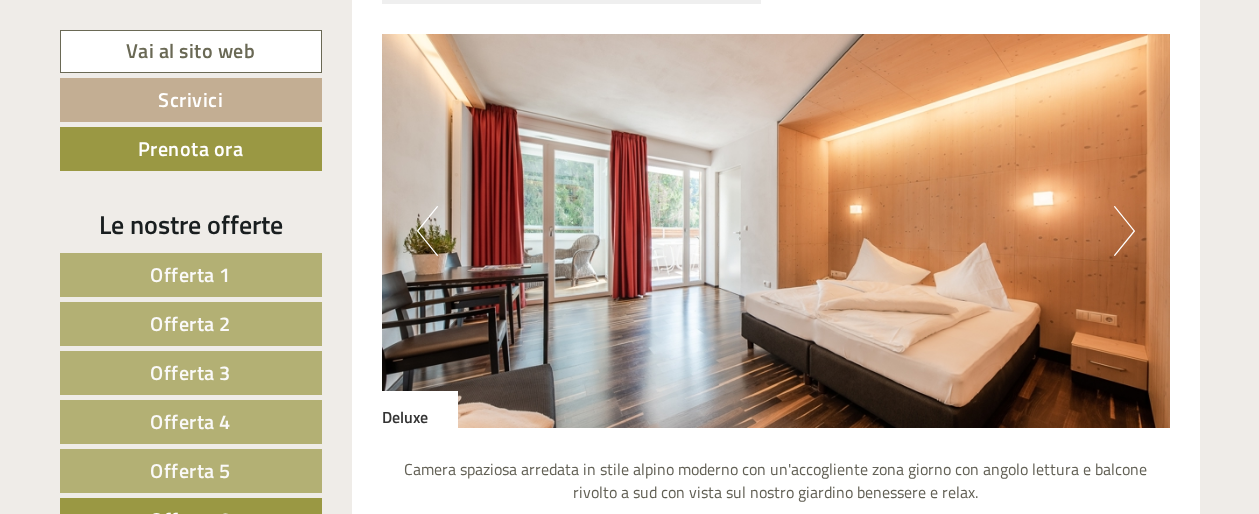 click on "Next" at bounding box center [1124, 231] 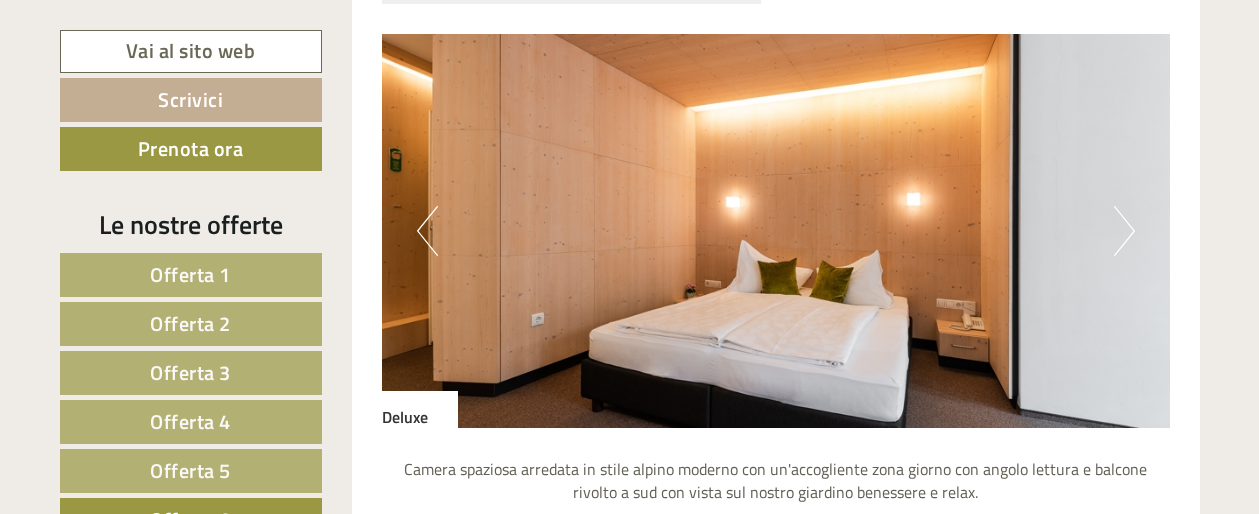 click on "Next" at bounding box center (1124, 231) 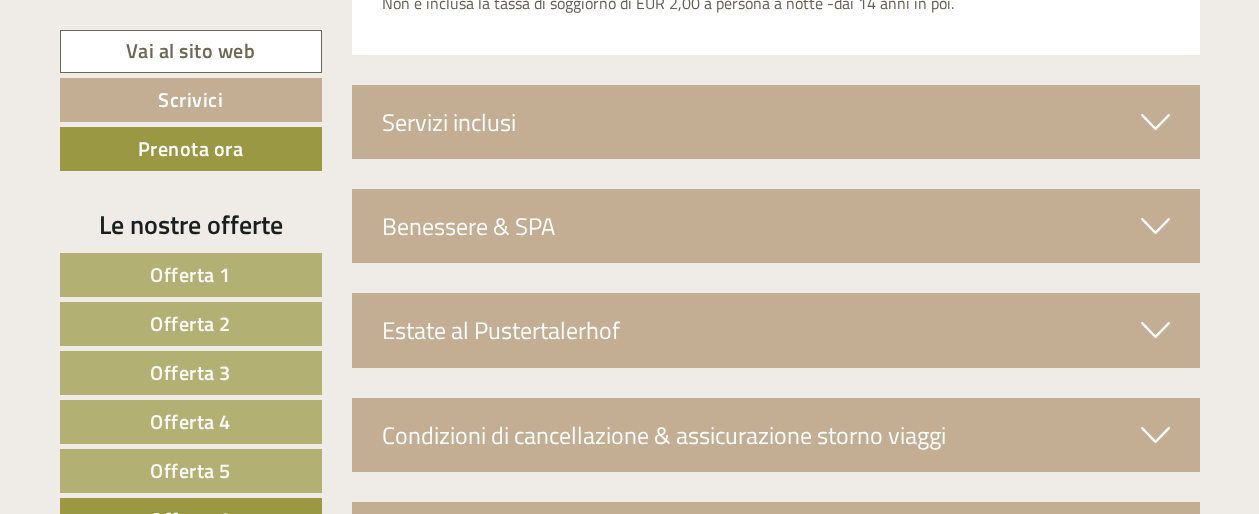 scroll, scrollTop: 3275, scrollLeft: 0, axis: vertical 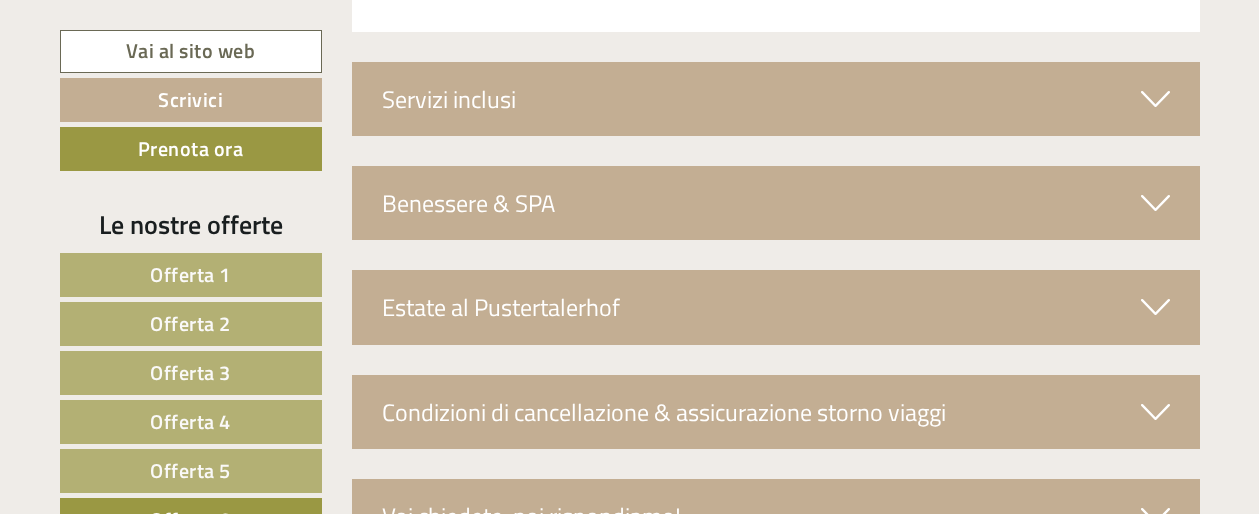 click at bounding box center [1155, 99] 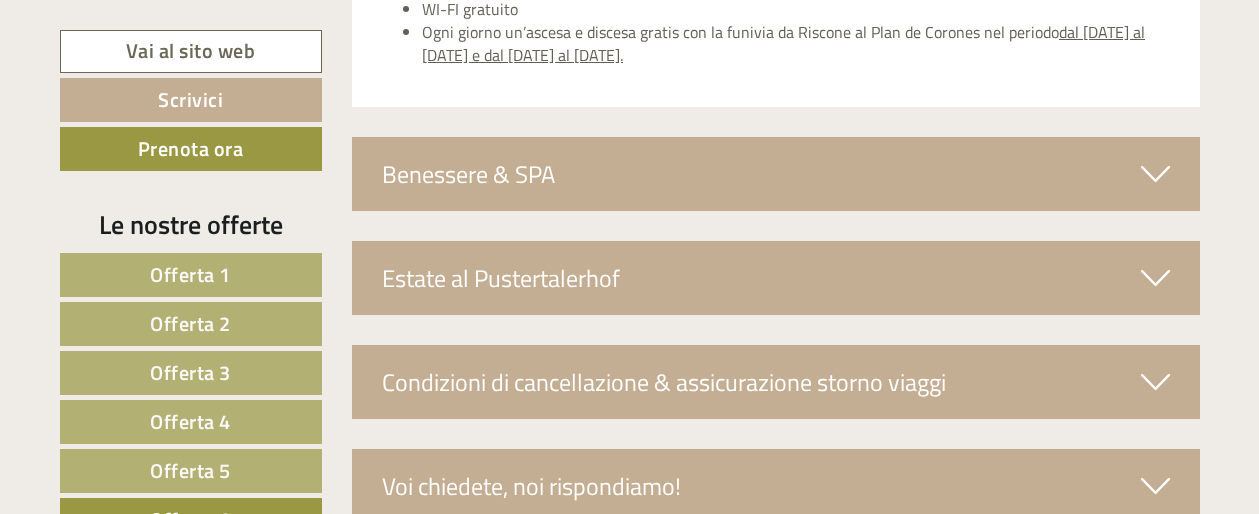 scroll, scrollTop: 3608, scrollLeft: 0, axis: vertical 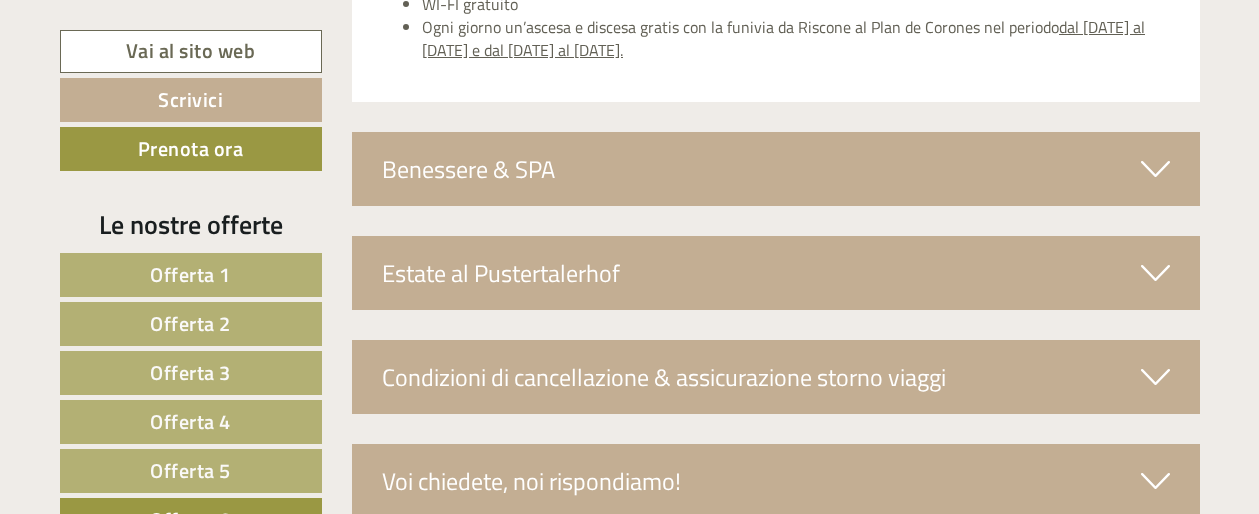 click at bounding box center (1155, 169) 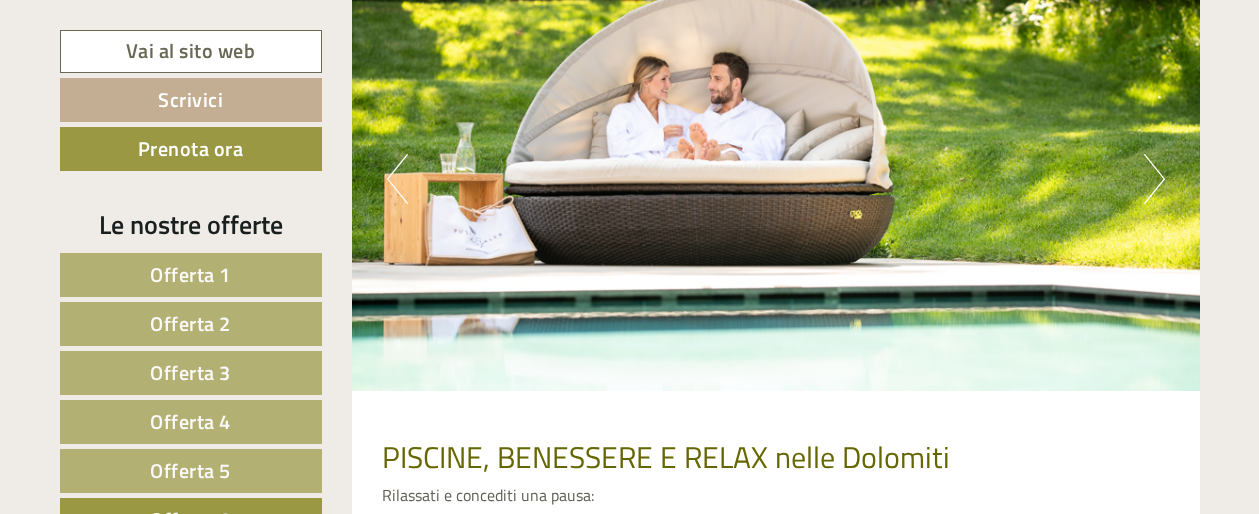 scroll, scrollTop: 3855, scrollLeft: 0, axis: vertical 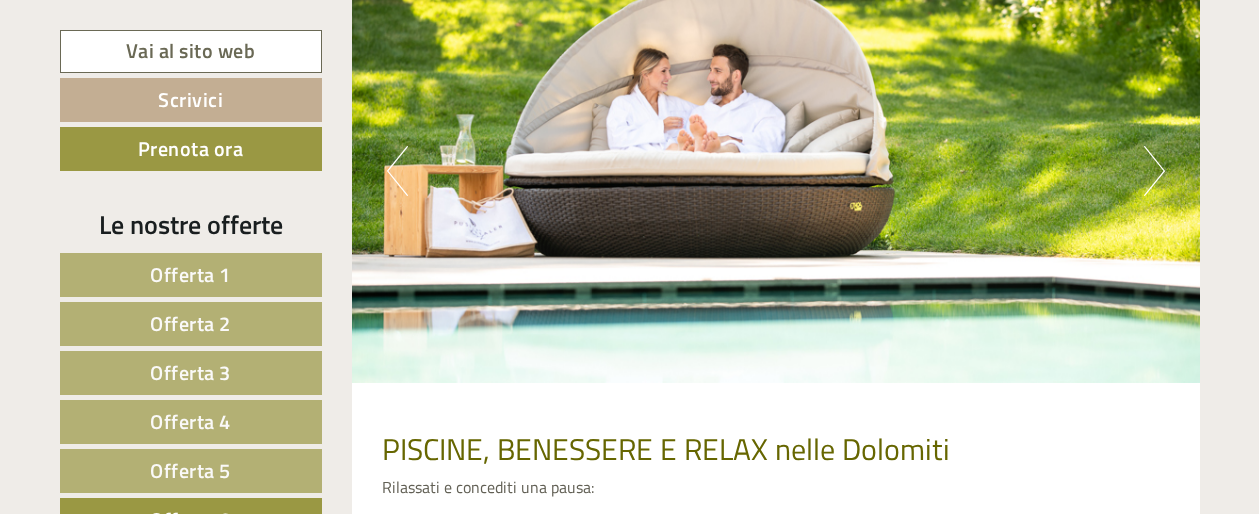 click on "Next" at bounding box center [1154, 171] 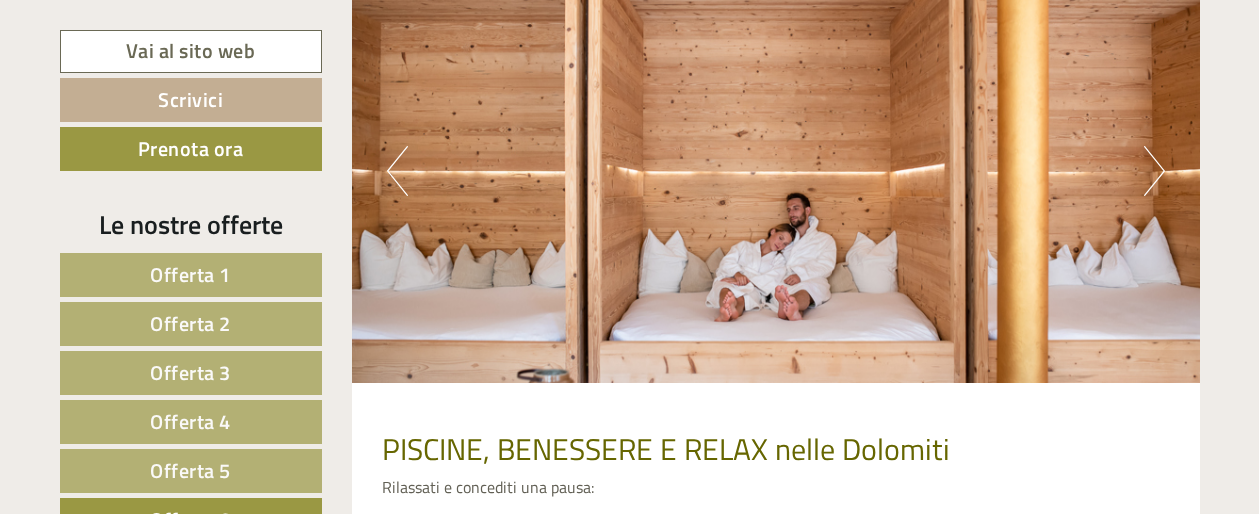 click on "Next" at bounding box center [1154, 171] 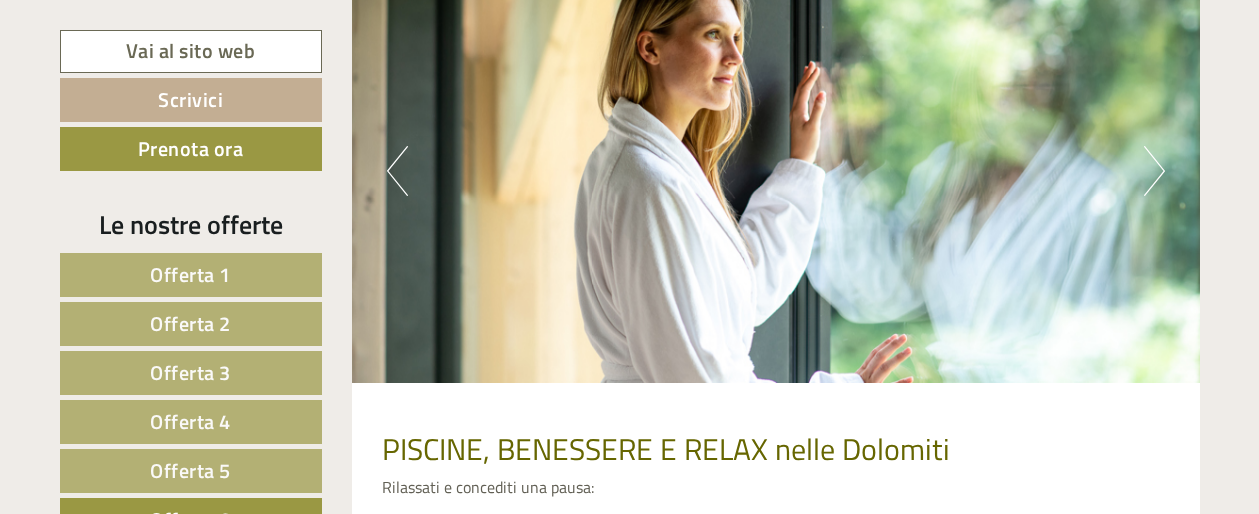 click on "Next" at bounding box center [1154, 171] 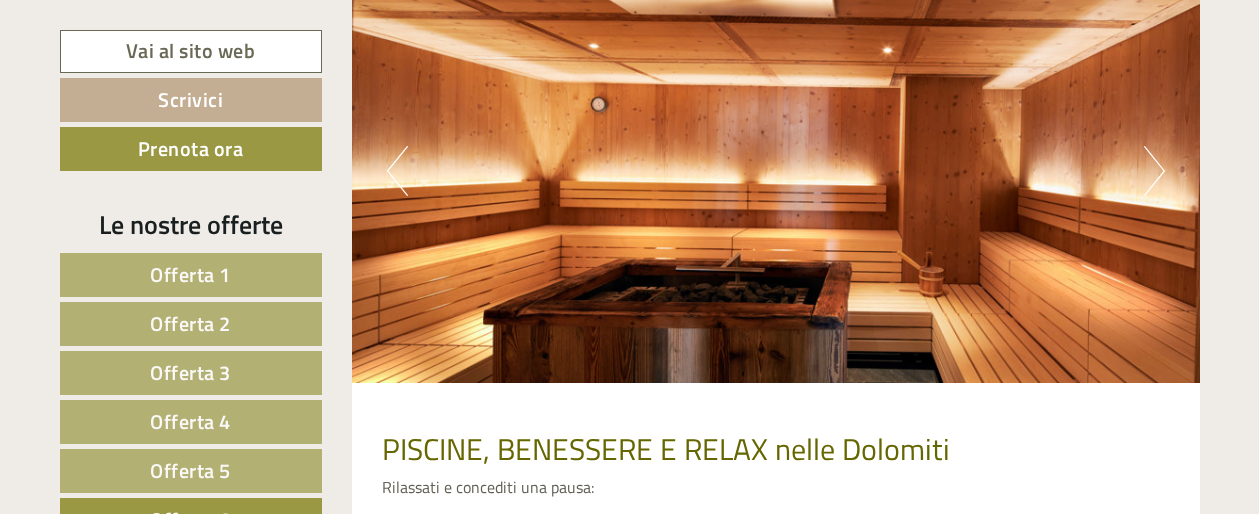 click on "Next" at bounding box center [1154, 171] 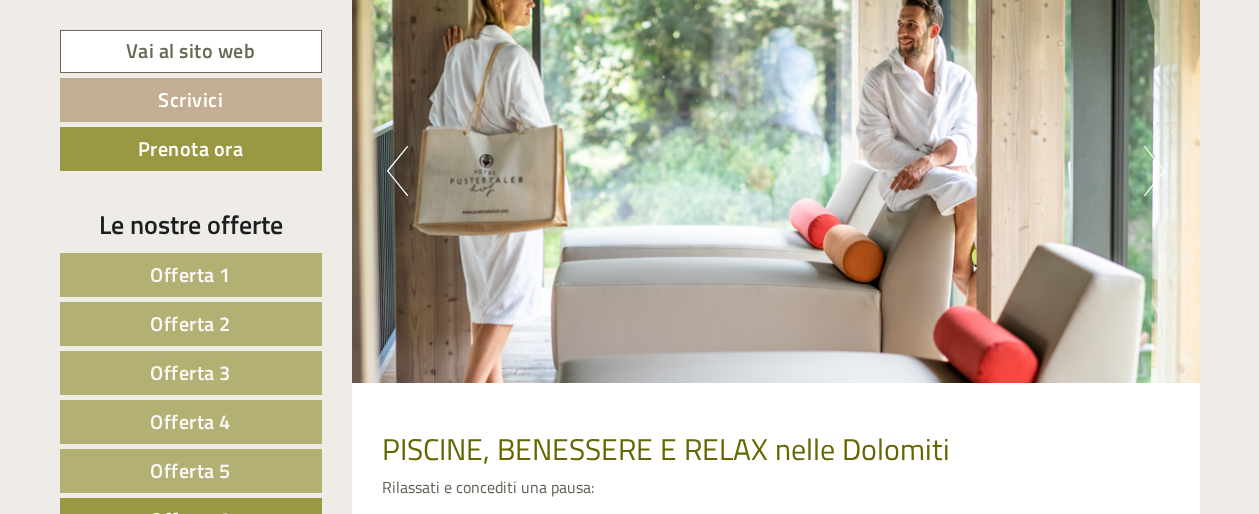 click on "Next" at bounding box center (1154, 171) 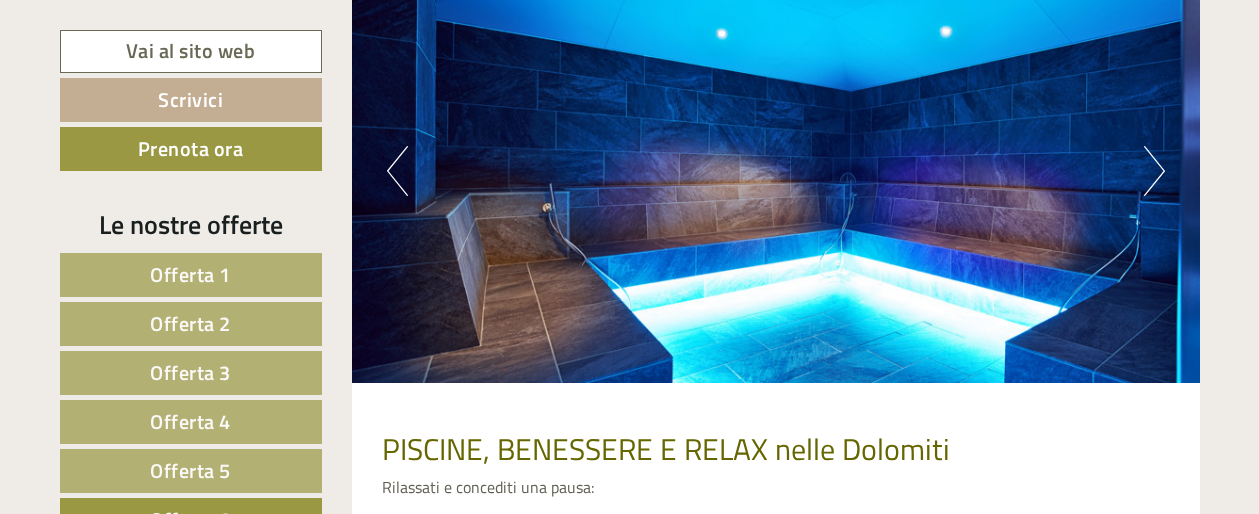 click on "Next" at bounding box center [1154, 171] 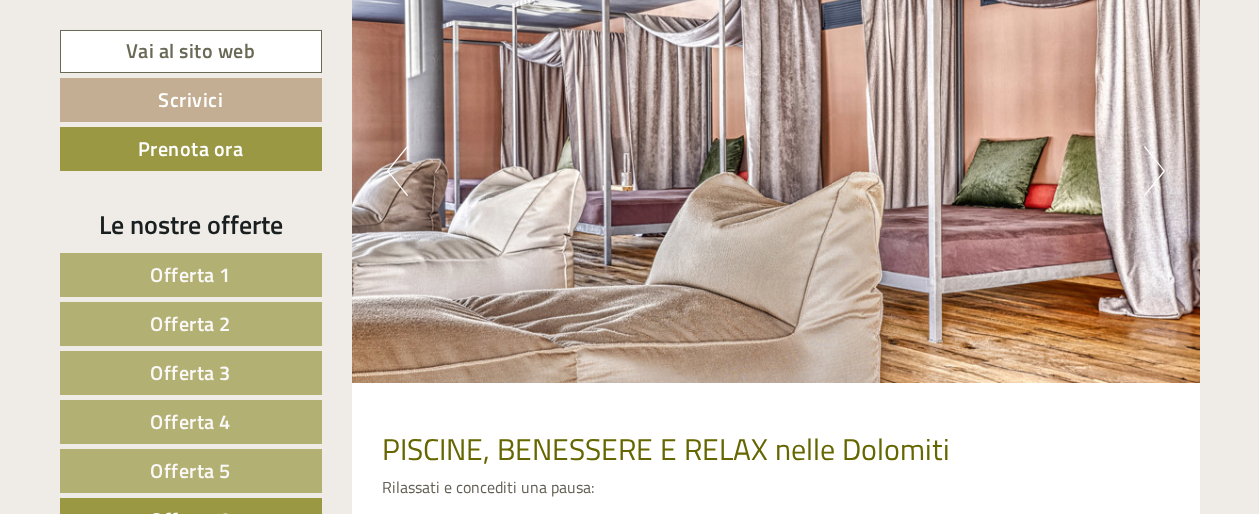 click on "Next" at bounding box center (1154, 171) 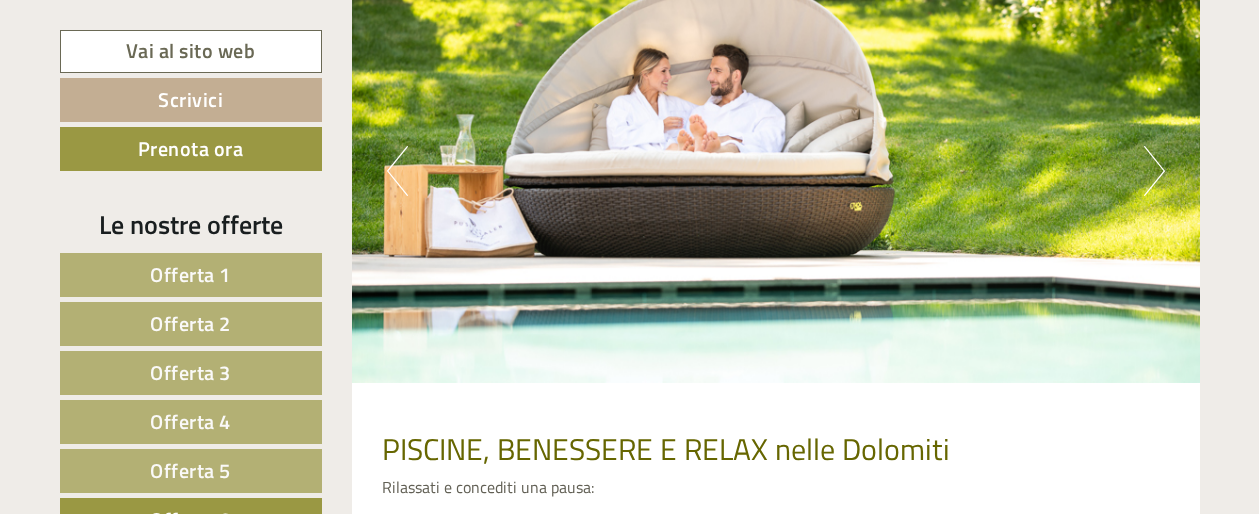 click on "Next" at bounding box center (1154, 171) 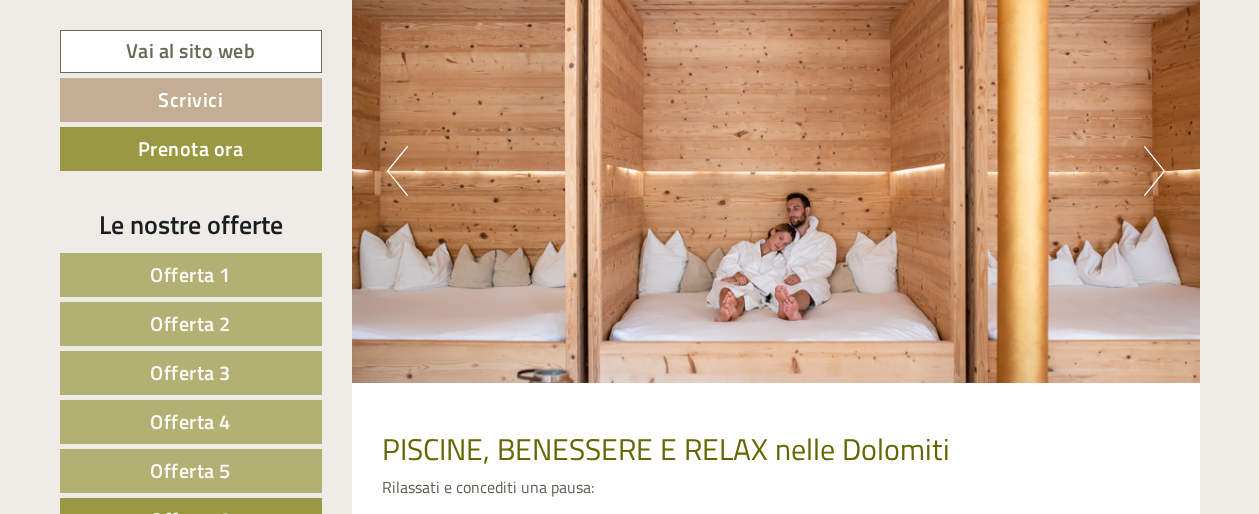 click on "Next" at bounding box center [1154, 171] 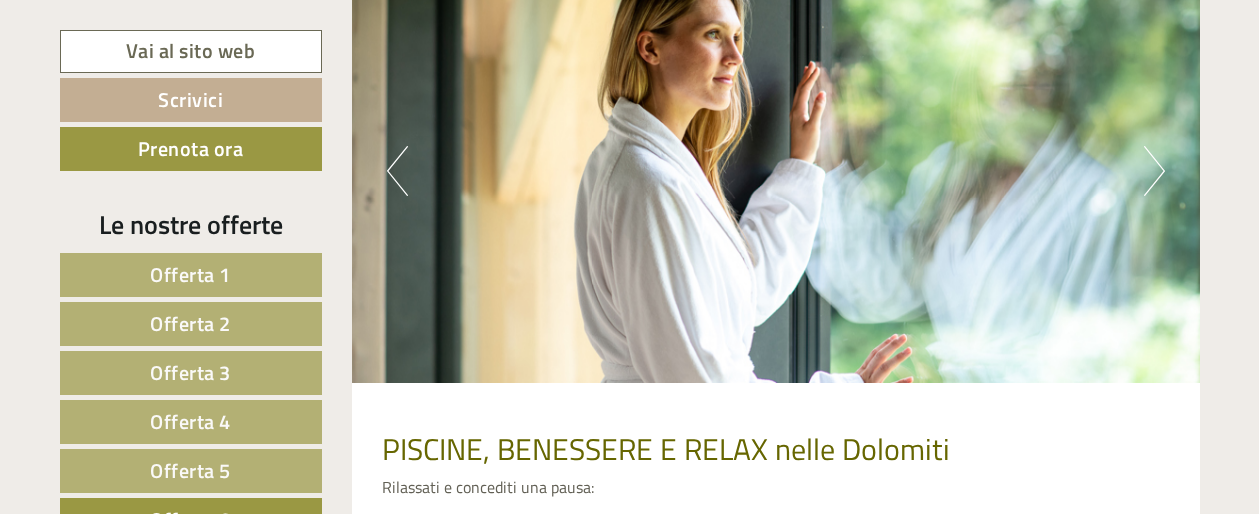 click on "Next" at bounding box center (1154, 171) 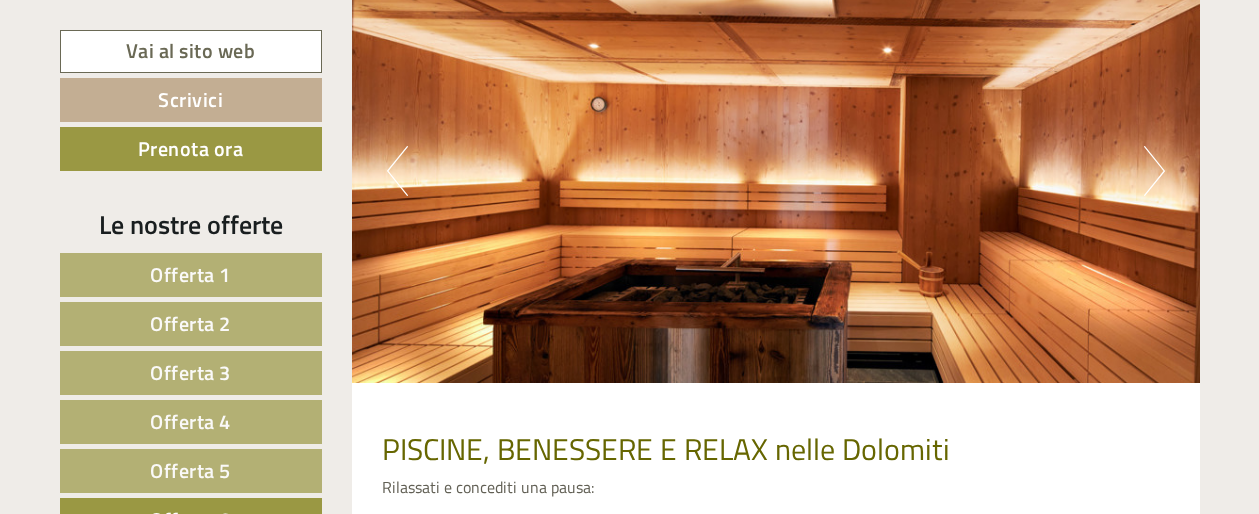 click on "Next" at bounding box center (1154, 171) 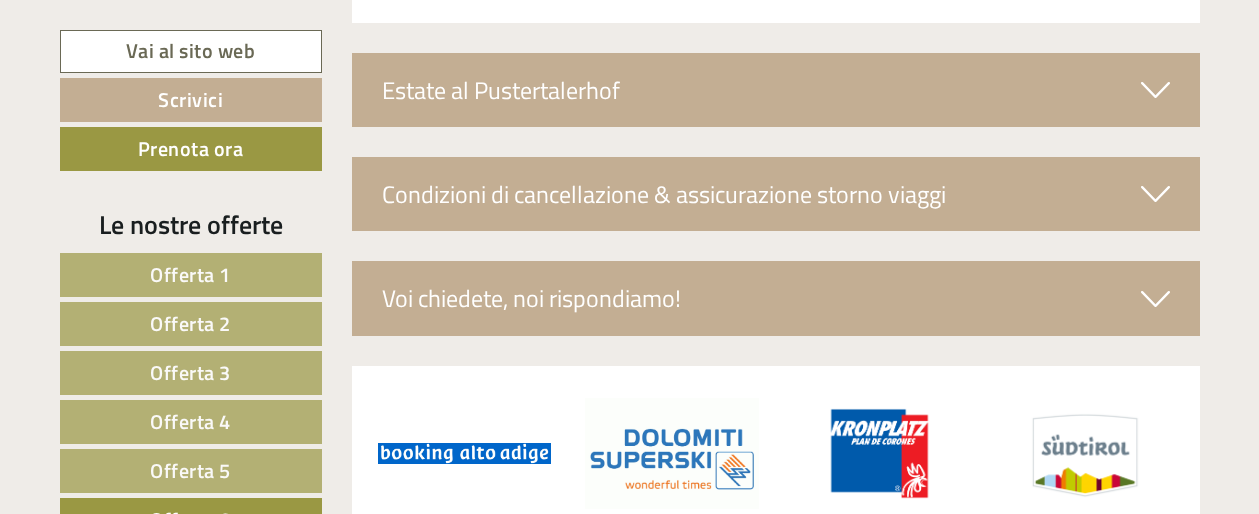 scroll, scrollTop: 4495, scrollLeft: 0, axis: vertical 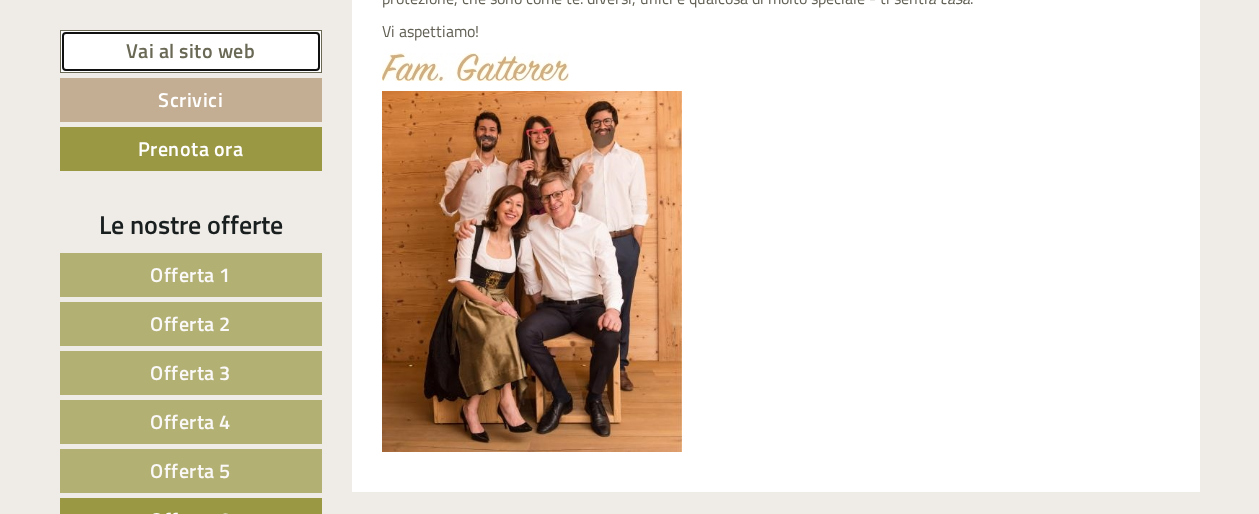 click on "Vai al sito web" at bounding box center (191, 51) 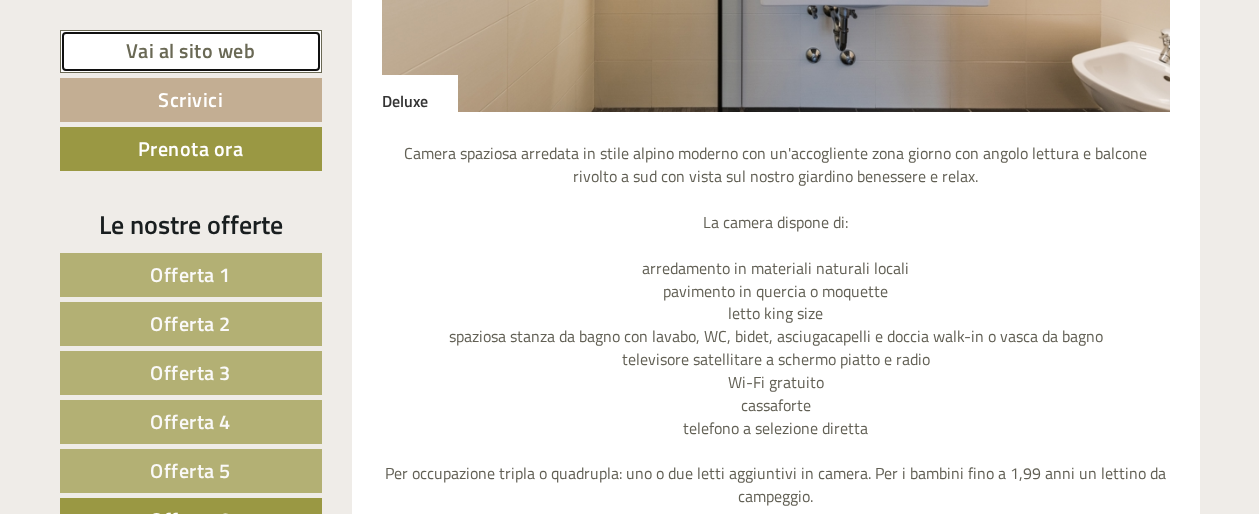 scroll, scrollTop: 2006, scrollLeft: 0, axis: vertical 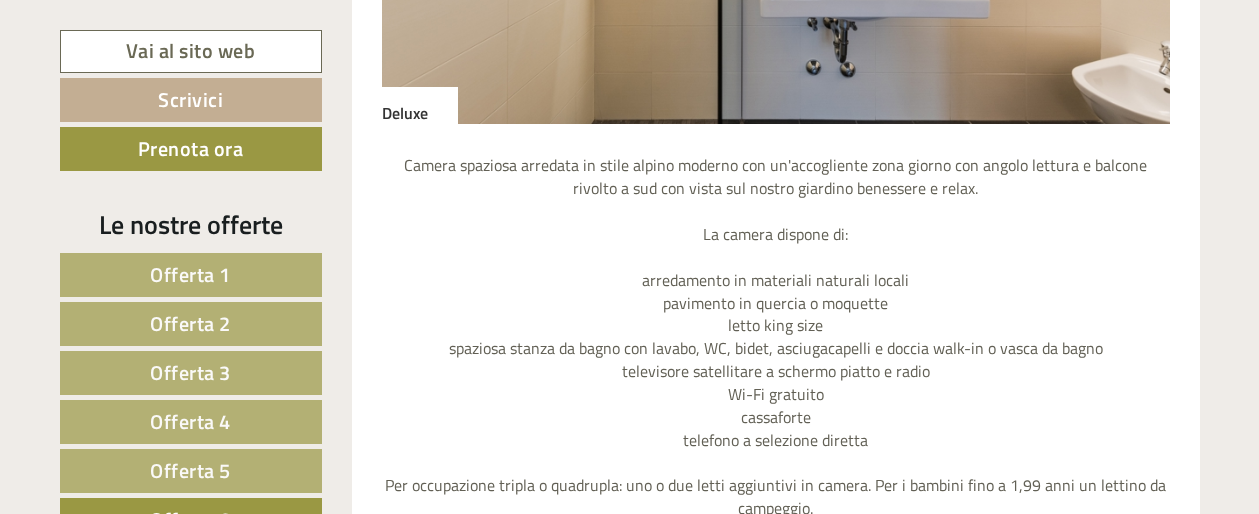 click on "Offerta 4" at bounding box center [190, 421] 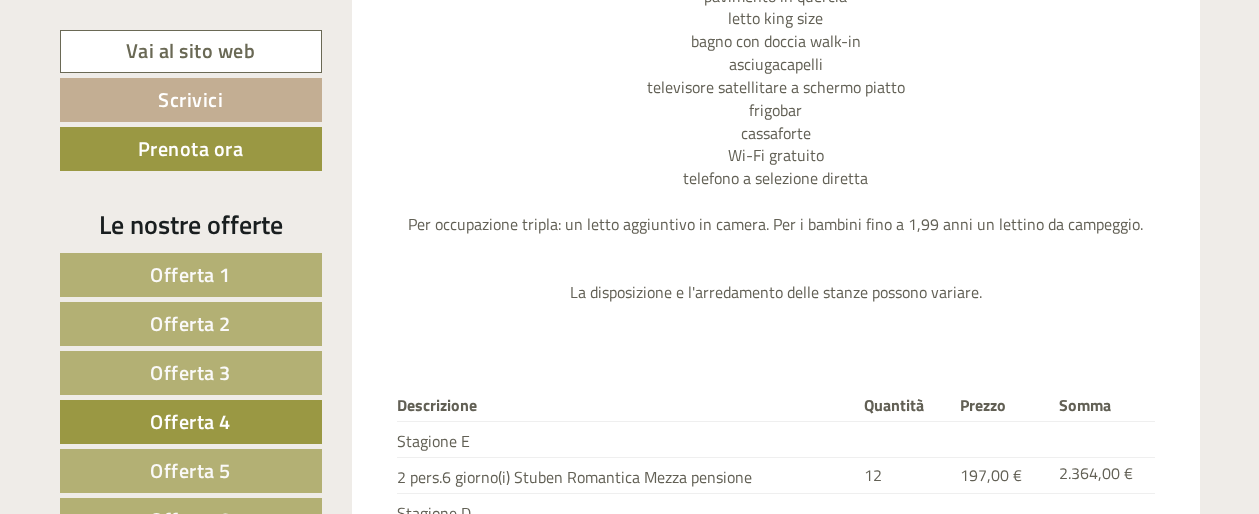 scroll, scrollTop: 2313, scrollLeft: 0, axis: vertical 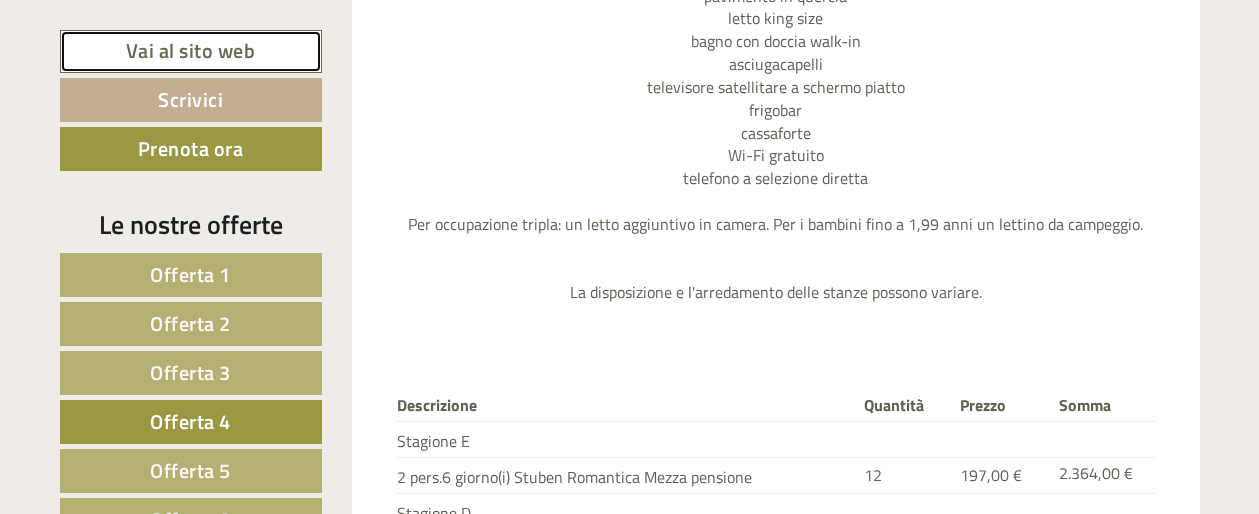 click on "Vai al sito web" at bounding box center [191, 51] 